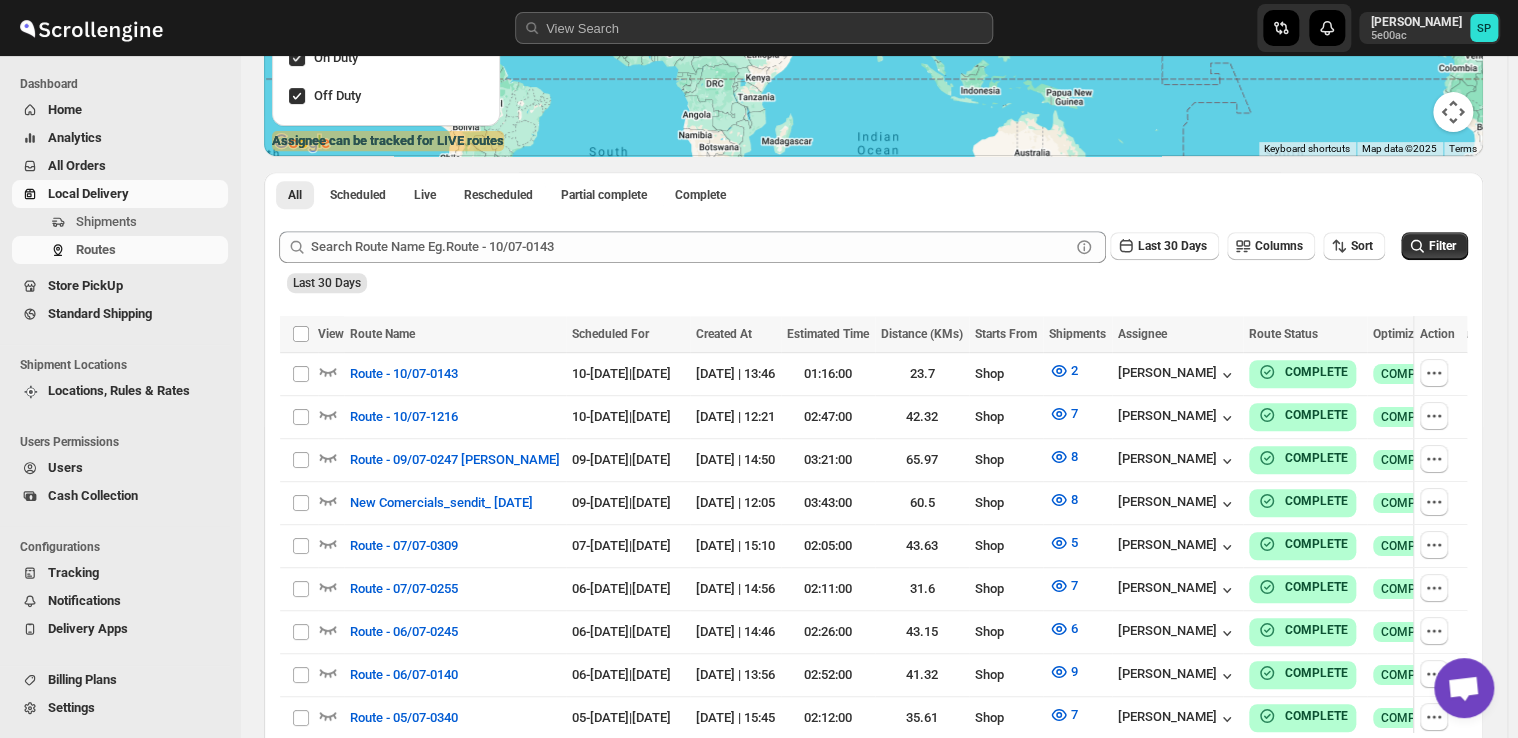 scroll, scrollTop: 300, scrollLeft: 0, axis: vertical 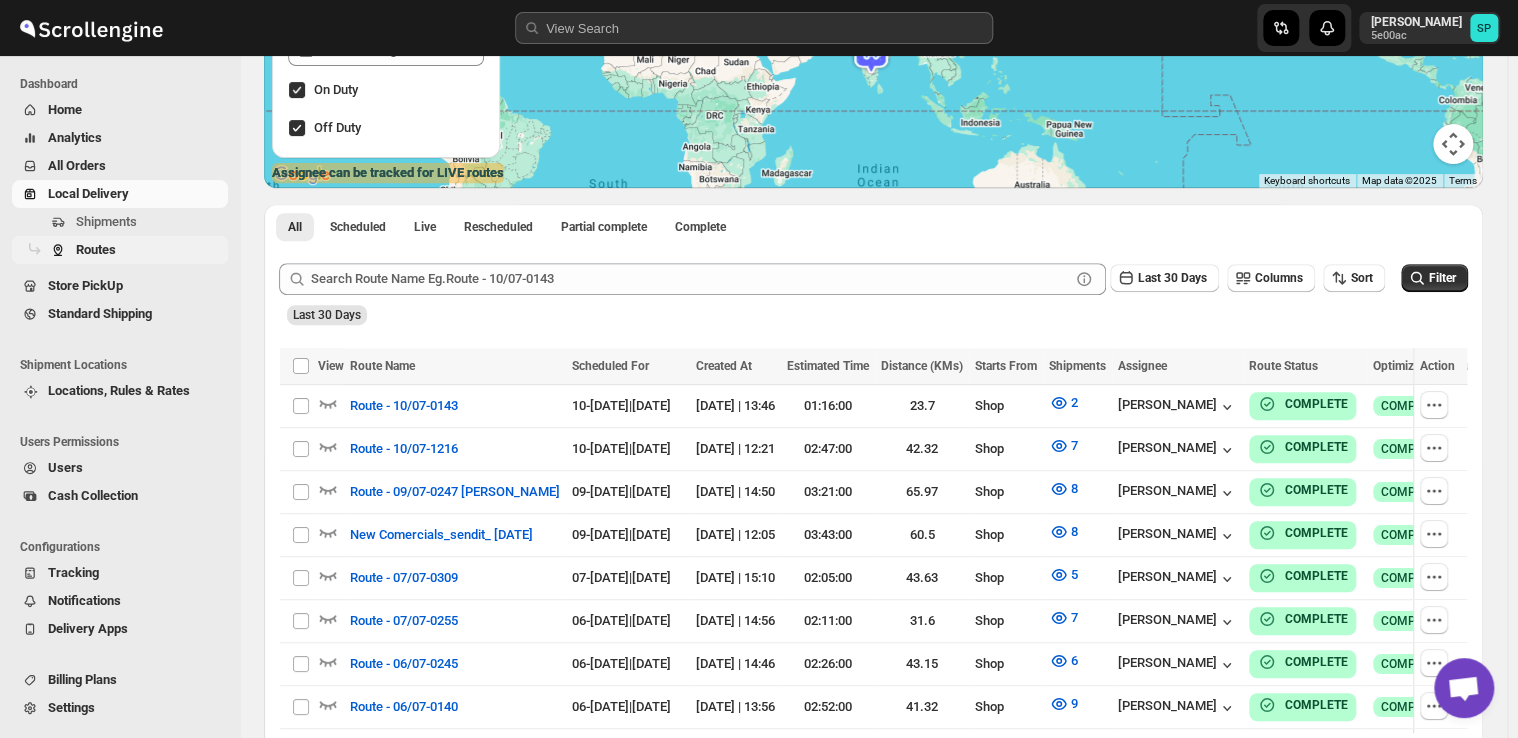 click on "Routes" at bounding box center (96, 249) 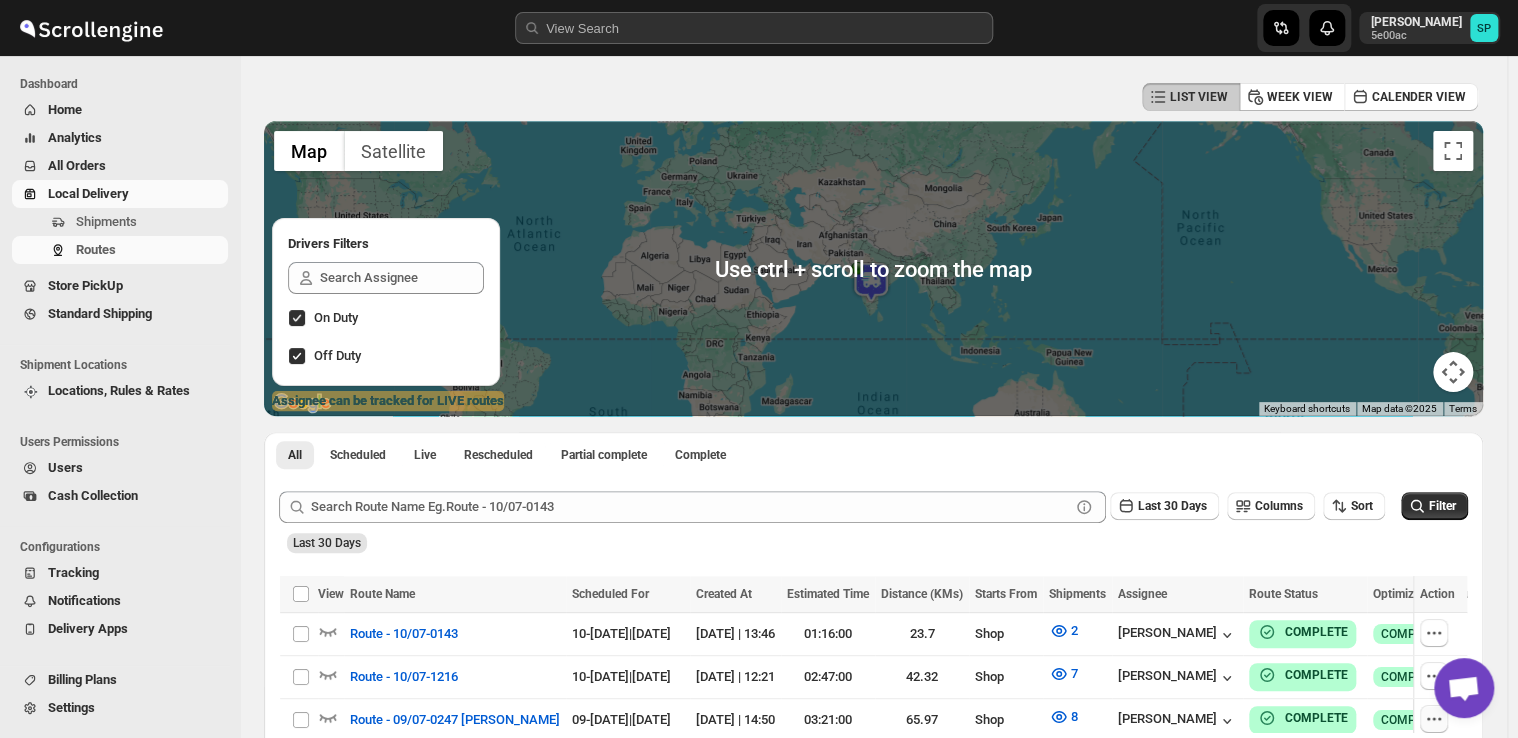 scroll, scrollTop: 0, scrollLeft: 0, axis: both 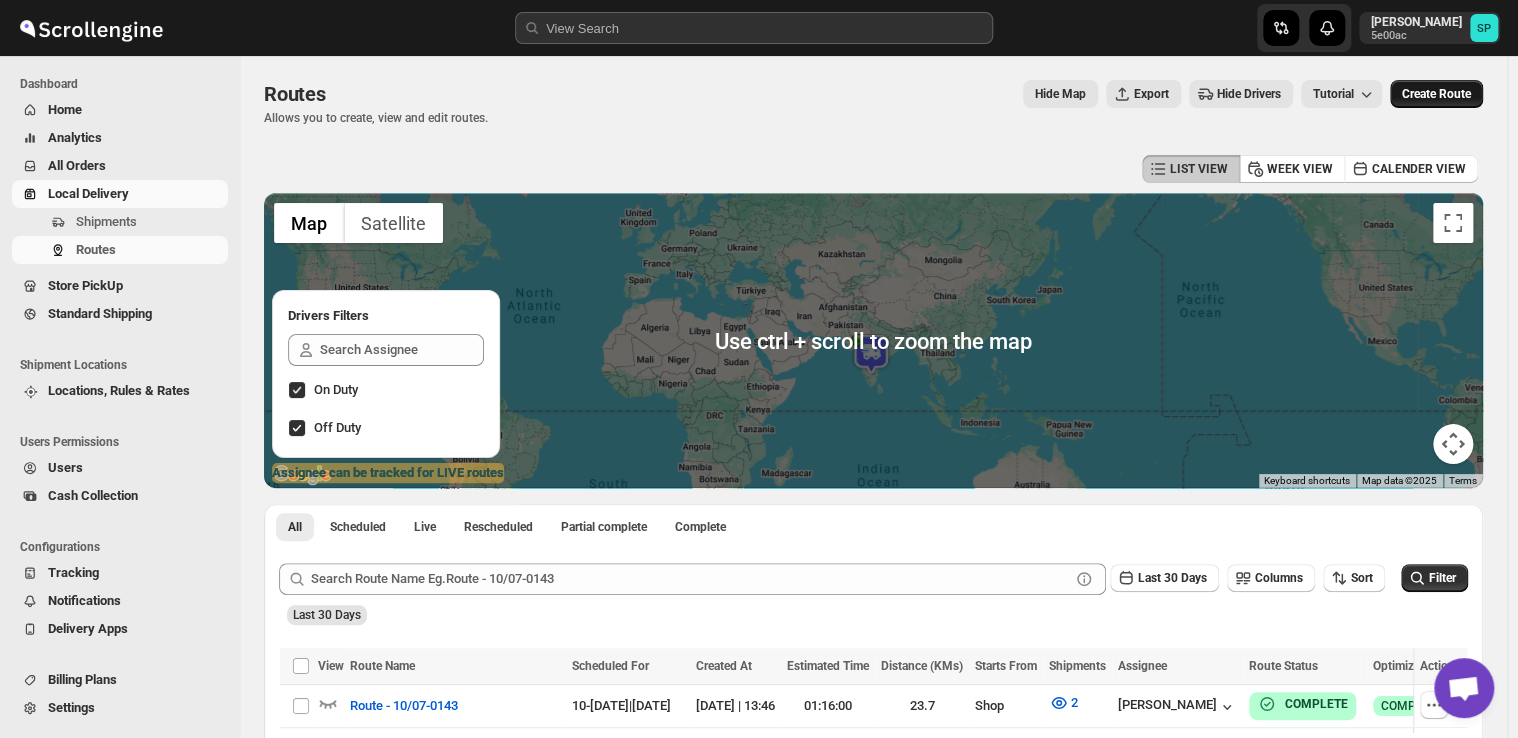 click on "Create Route" at bounding box center [1436, 94] 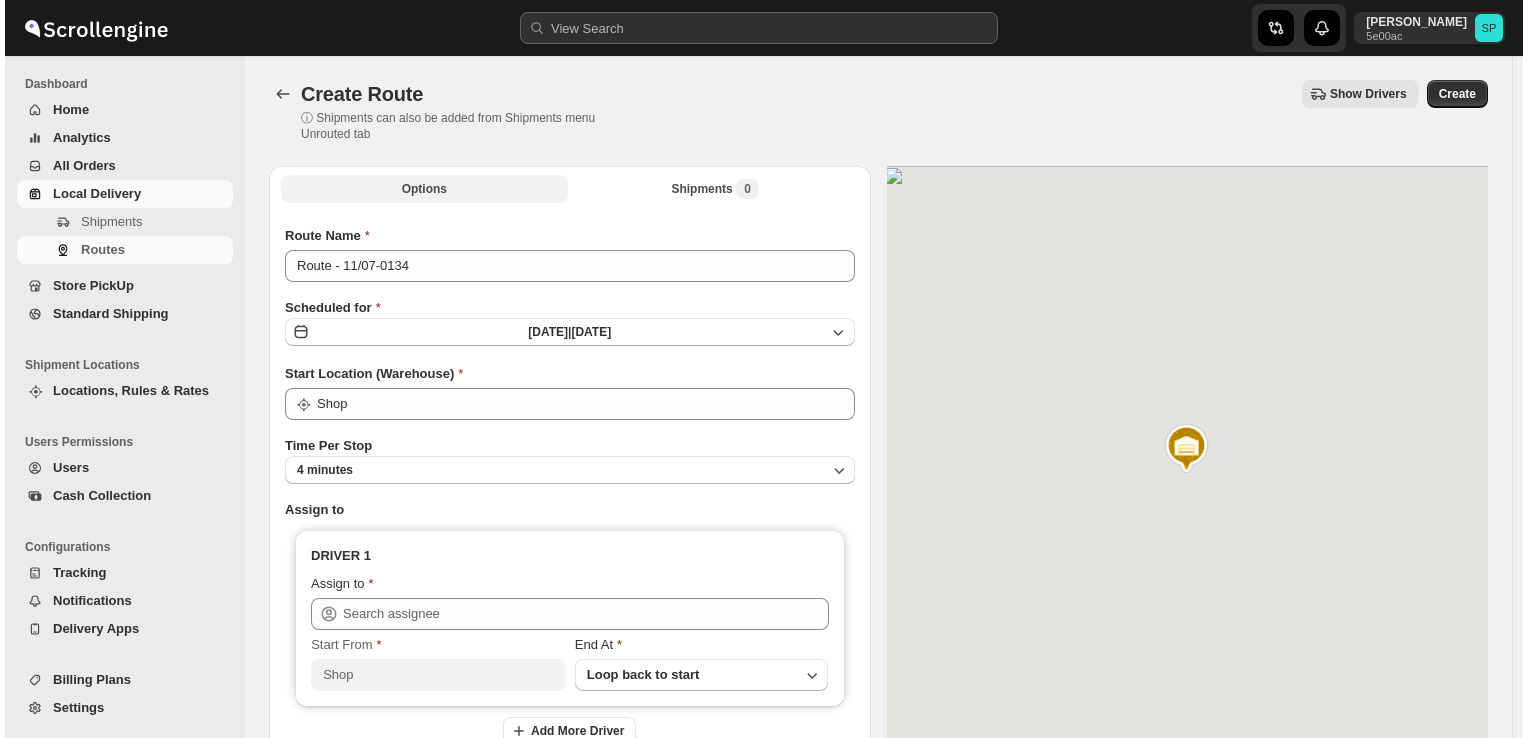 scroll, scrollTop: 0, scrollLeft: 0, axis: both 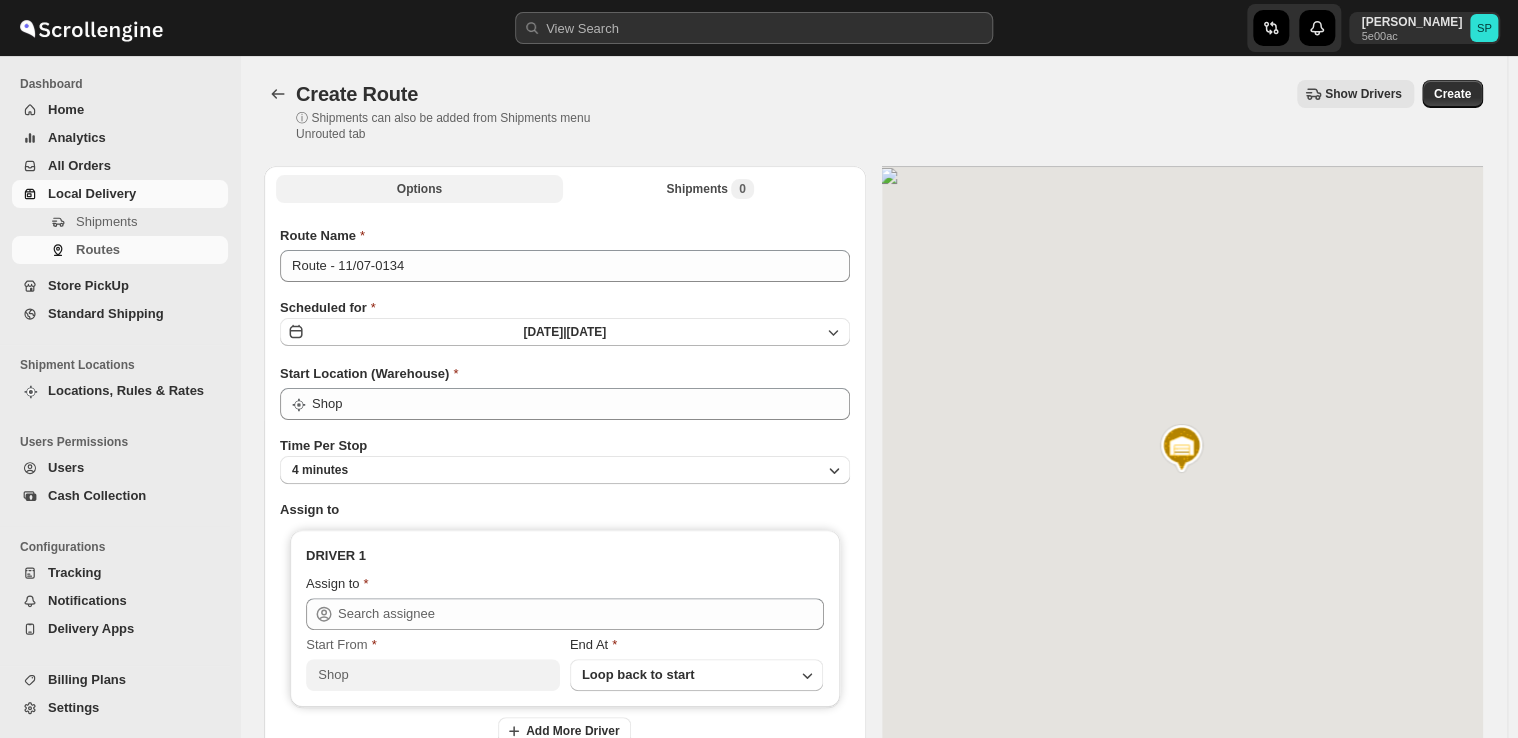 click on "Shipments   0" at bounding box center (709, 189) 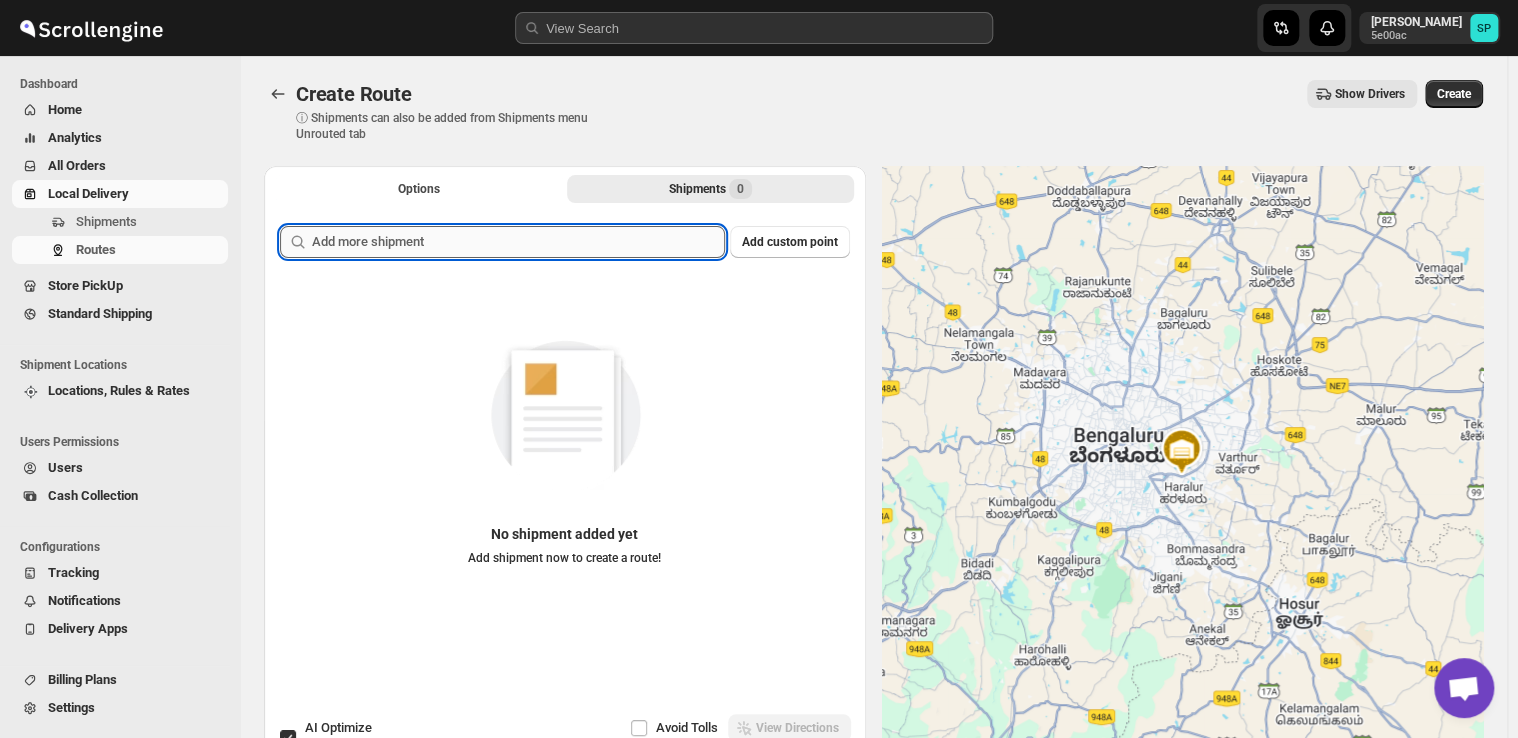 click at bounding box center [518, 242] 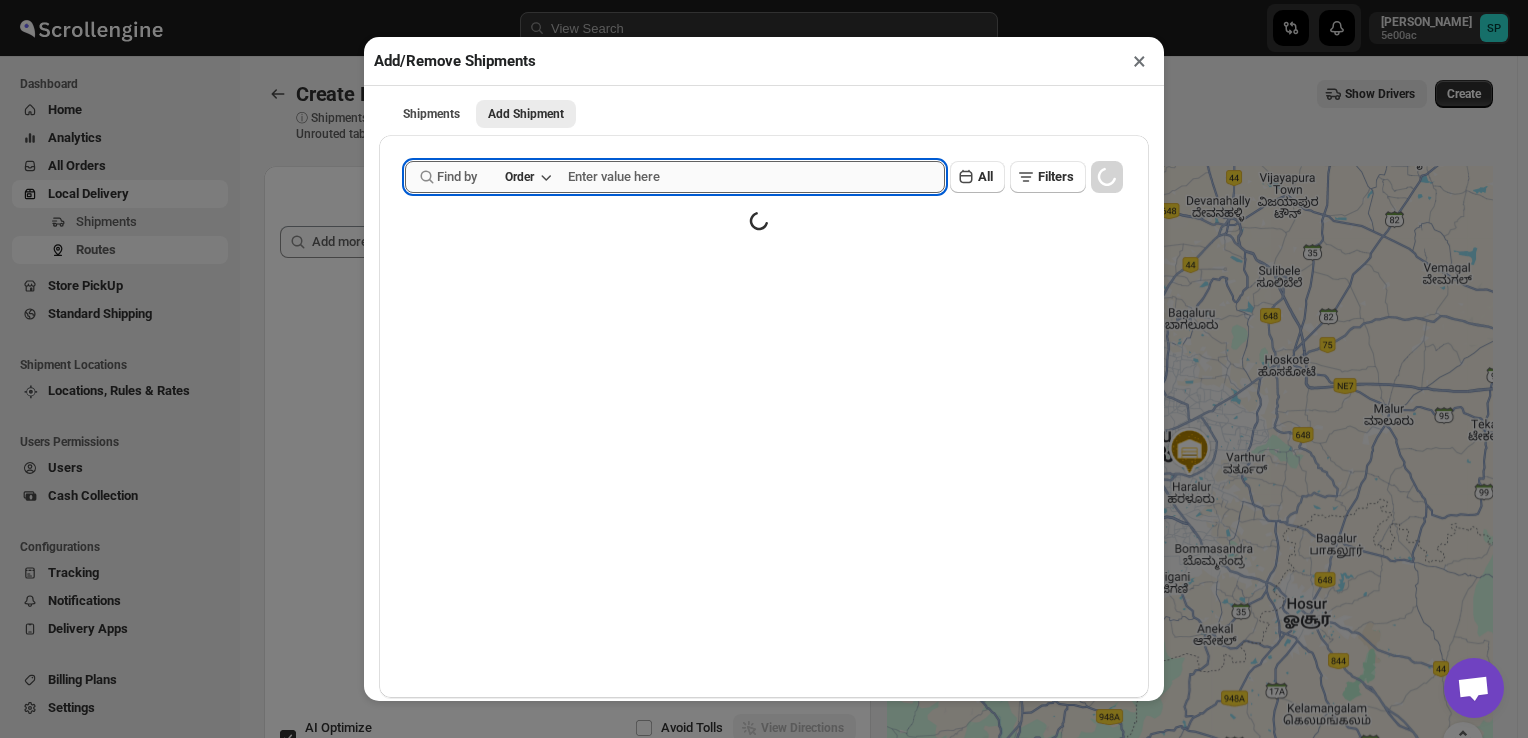 click at bounding box center (756, 177) 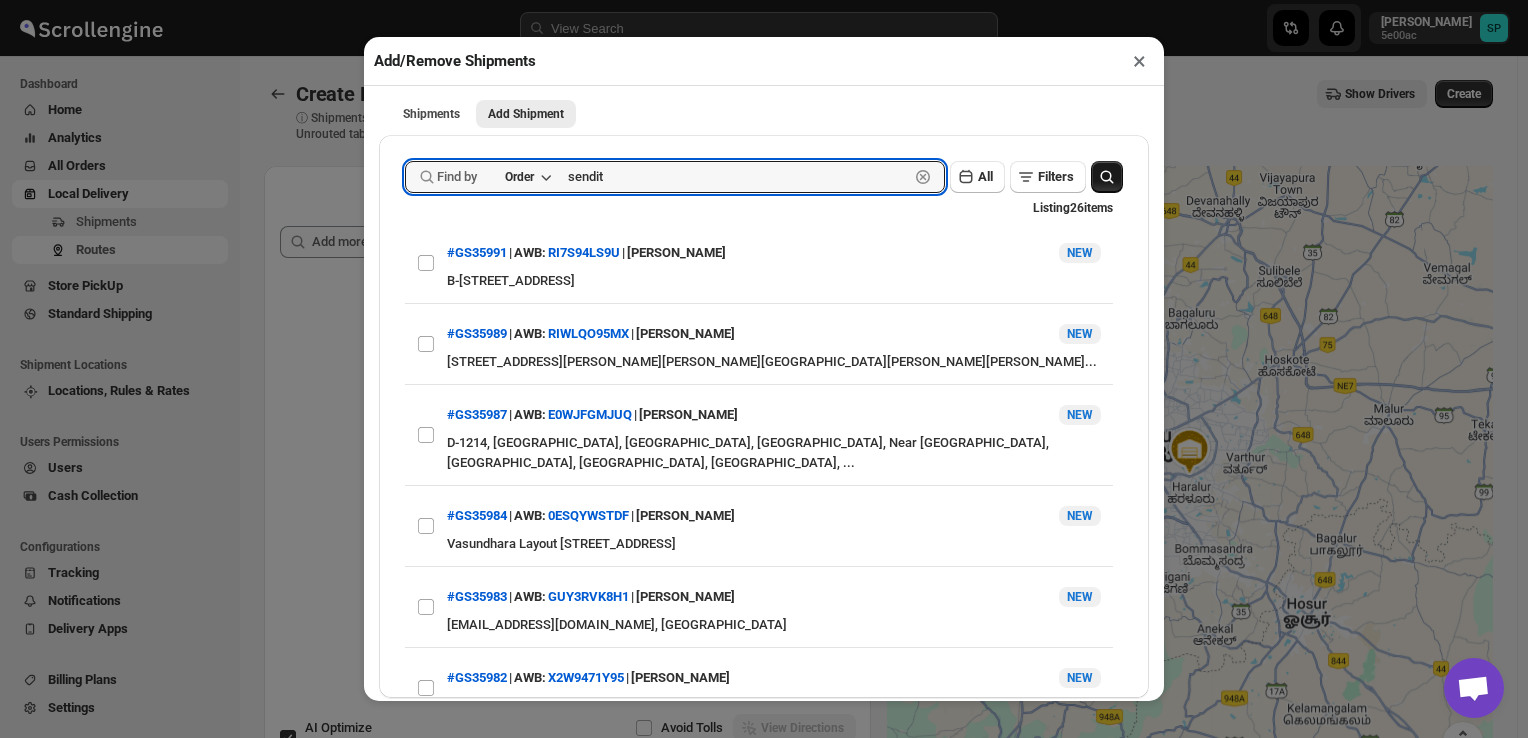 type on "sendit" 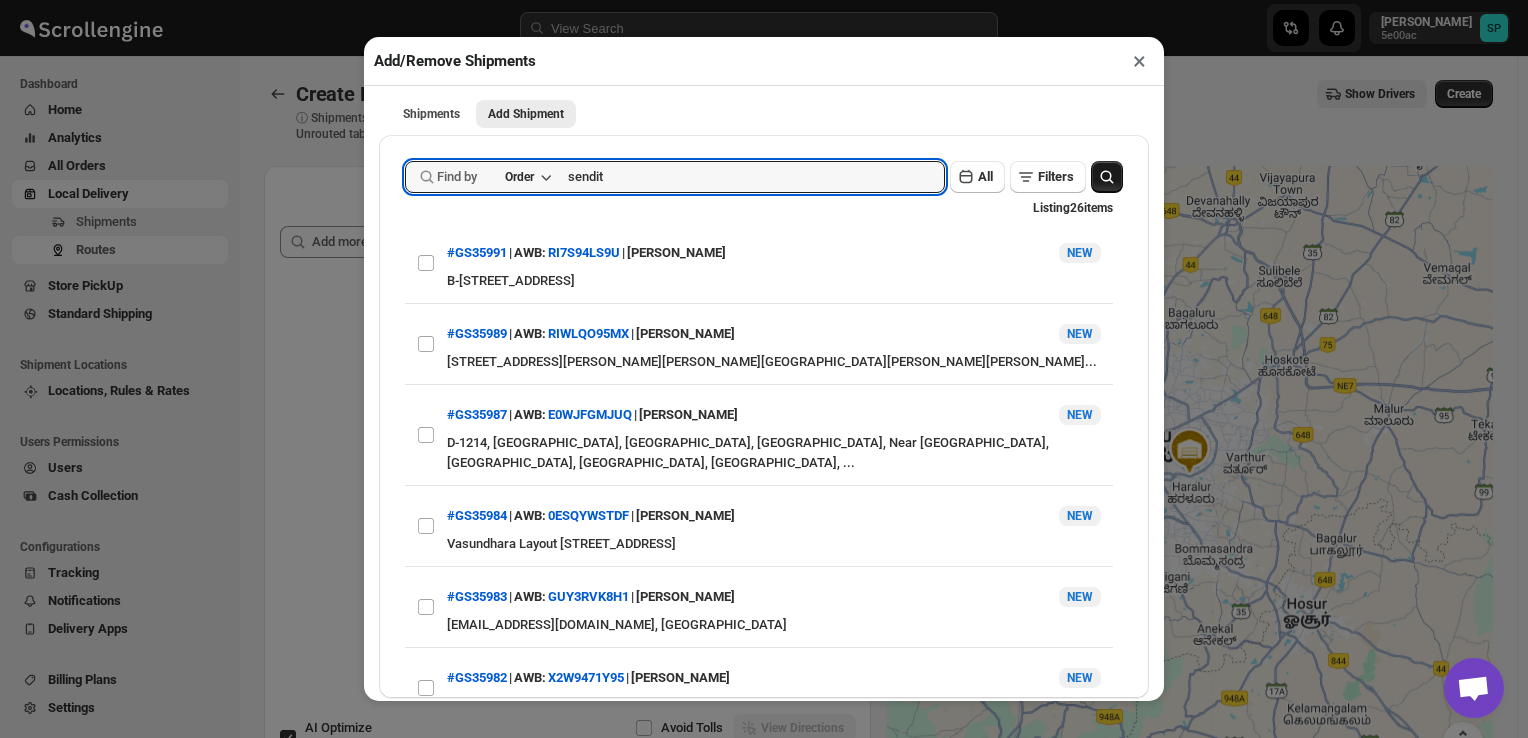 click 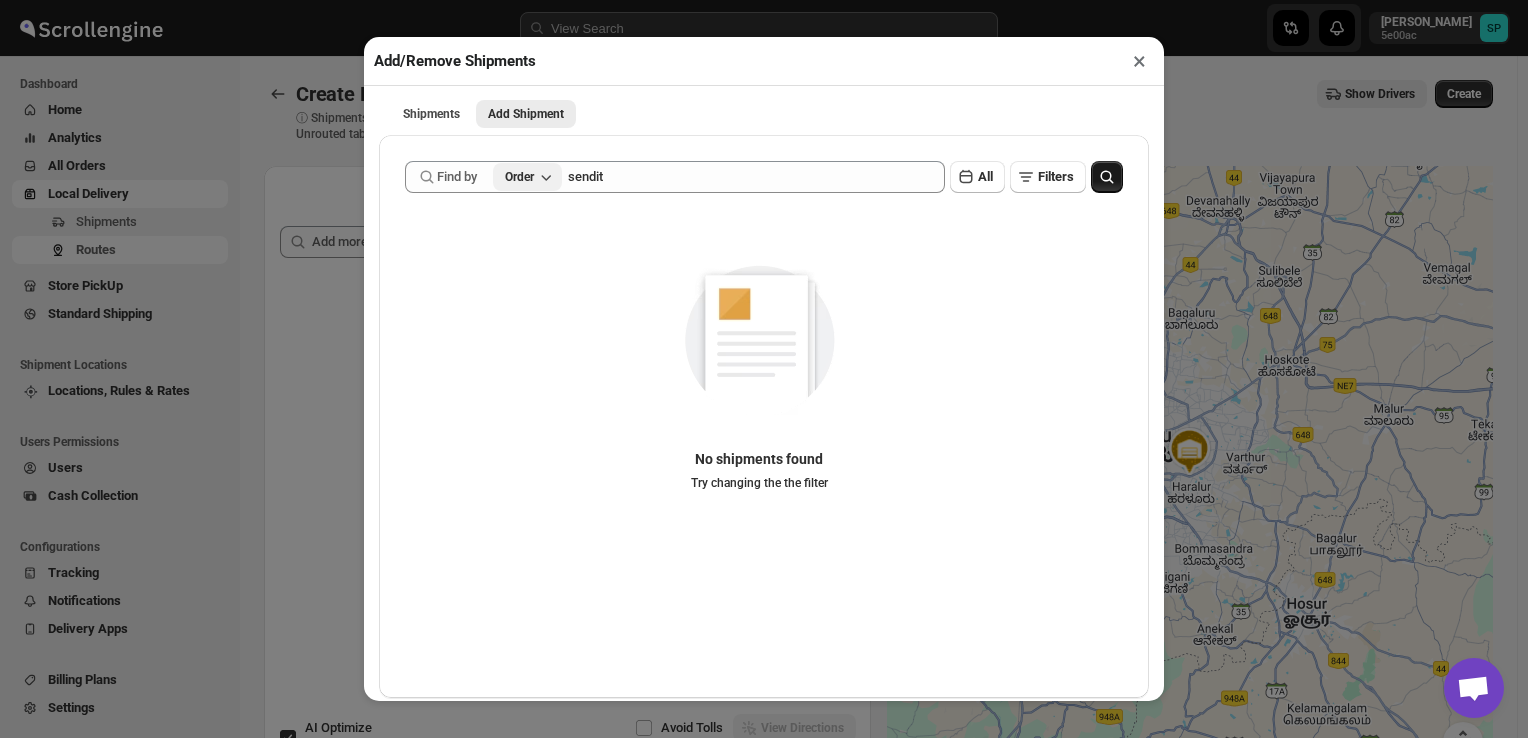 click 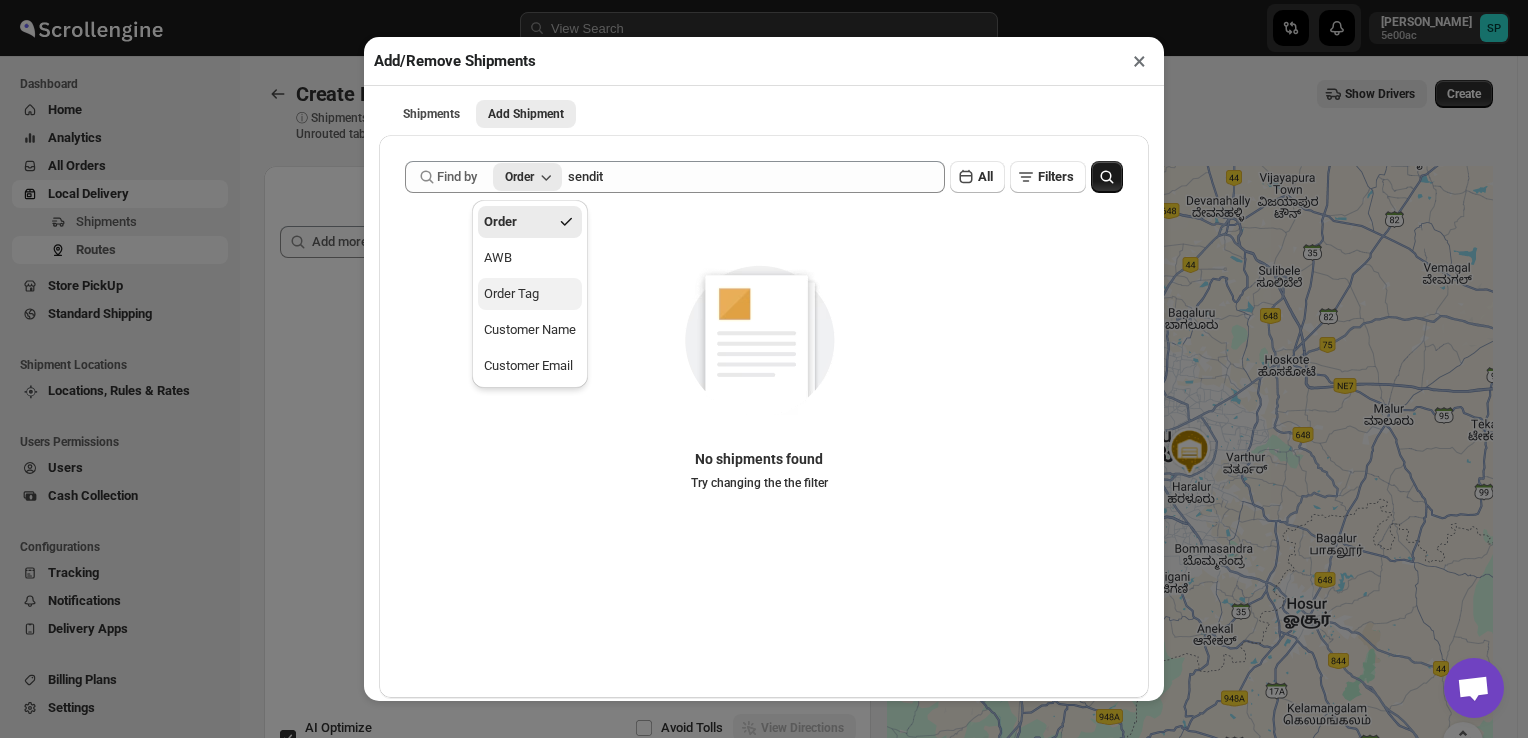 click on "Order Tag" at bounding box center (511, 294) 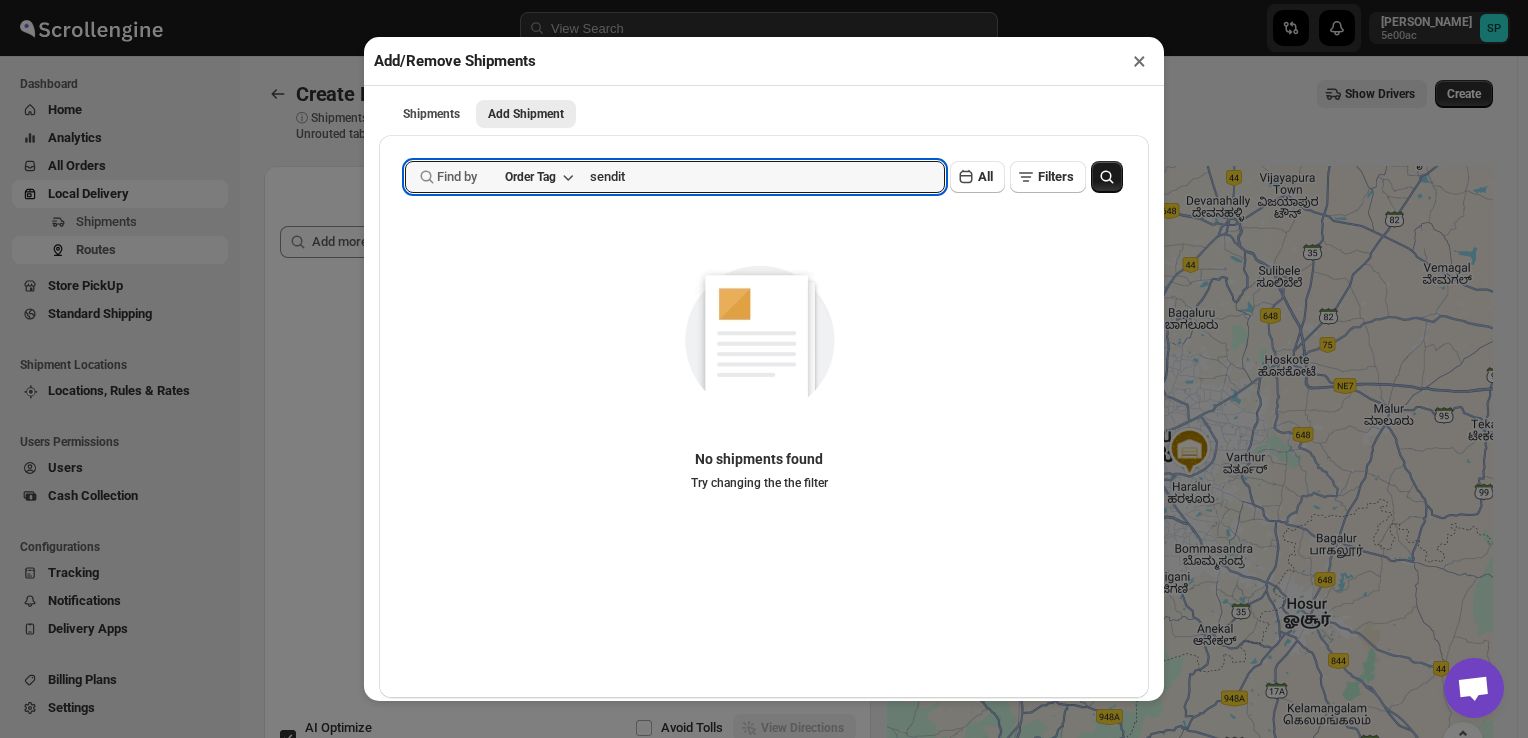 click at bounding box center (1107, 177) 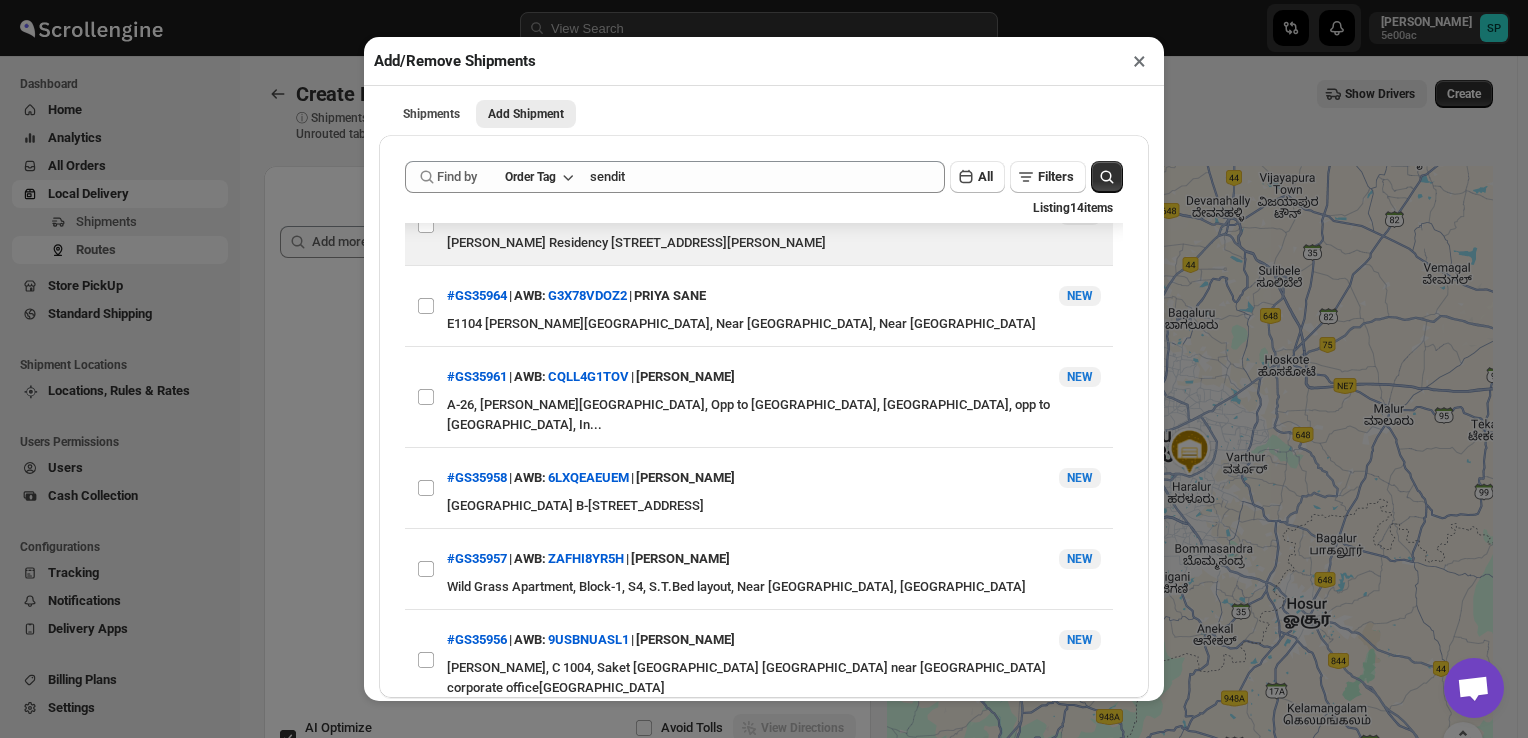 scroll, scrollTop: 0, scrollLeft: 0, axis: both 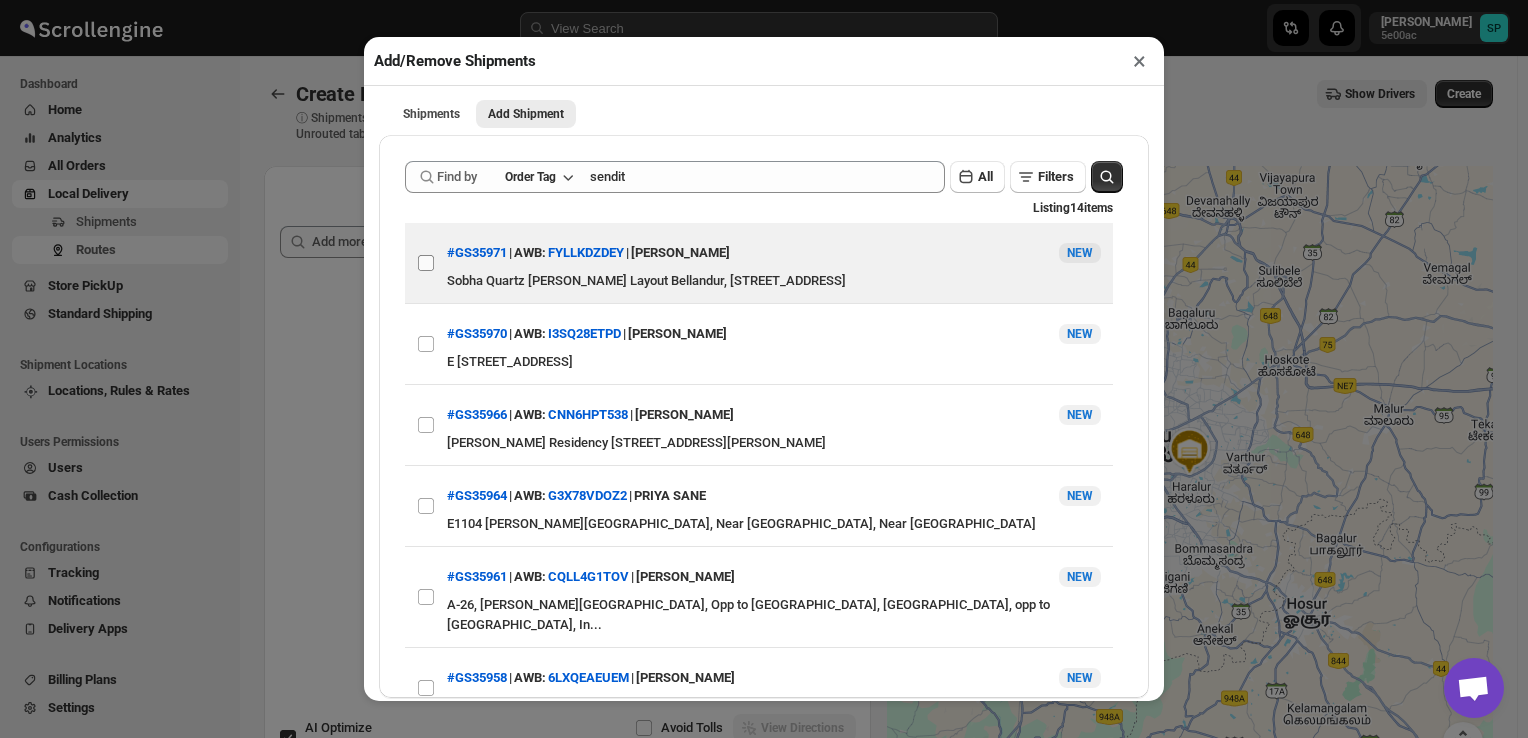 click on "View details for 686fa929b07747a2d9fffda9" at bounding box center [426, 263] 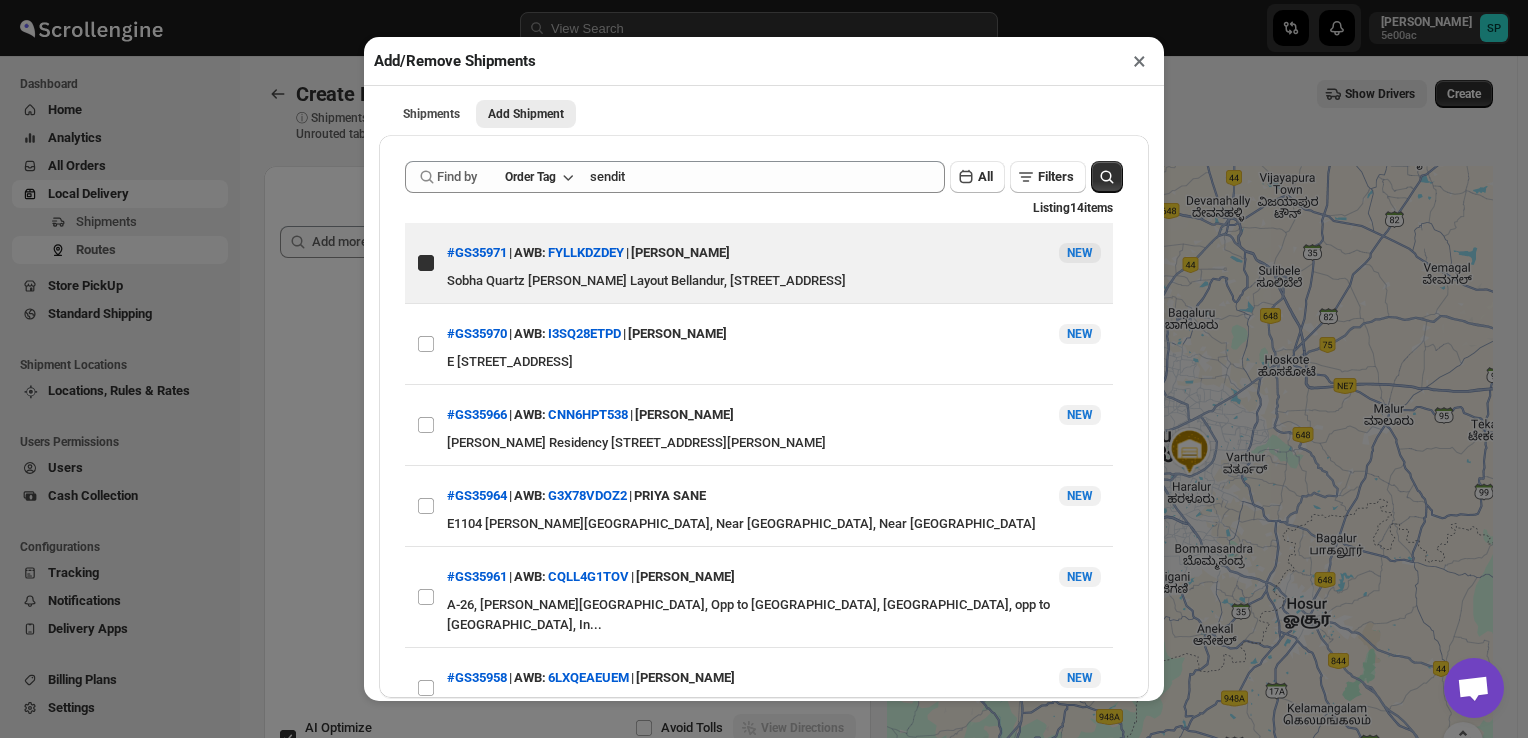 checkbox on "true" 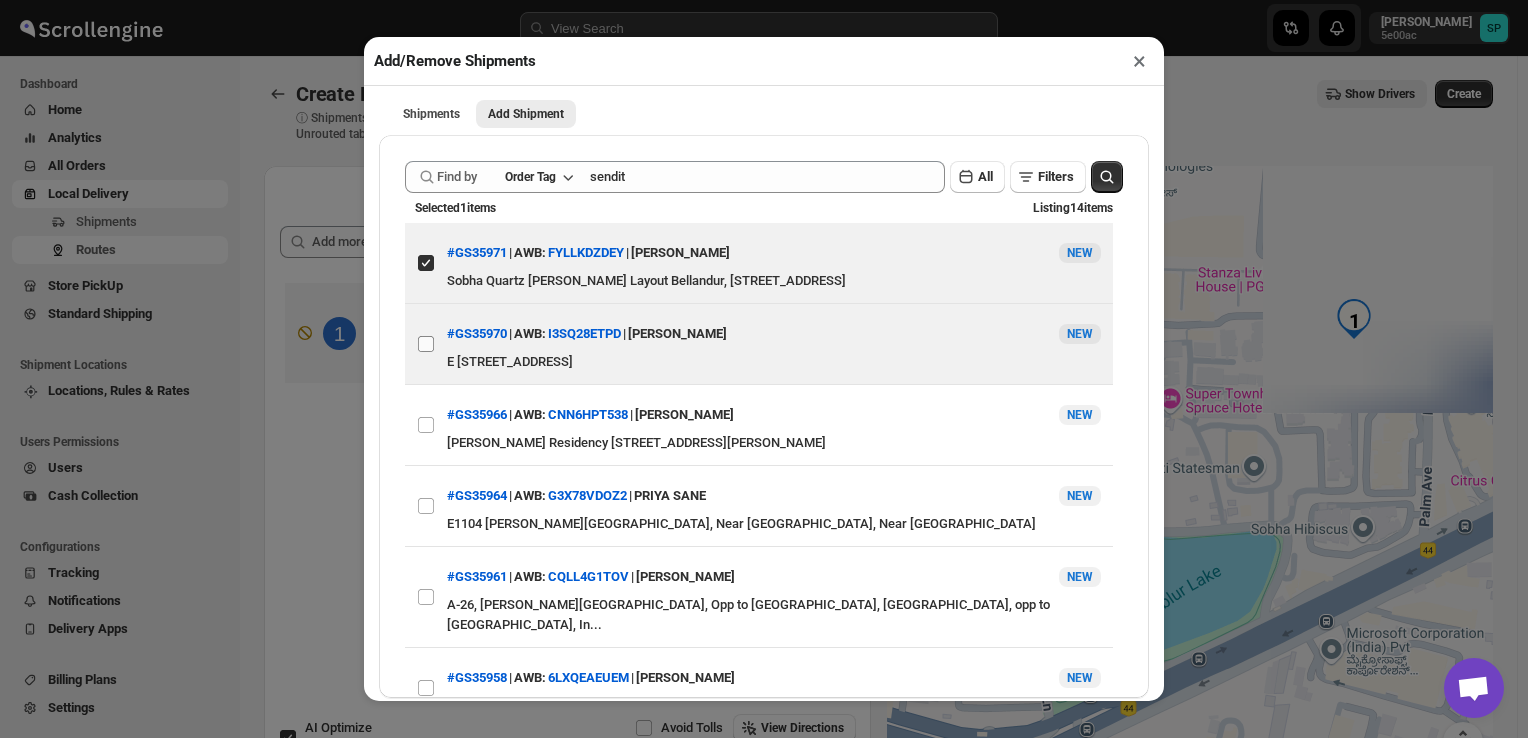 click on "View details for 686fa269b07747a2d9fffd22" at bounding box center [426, 344] 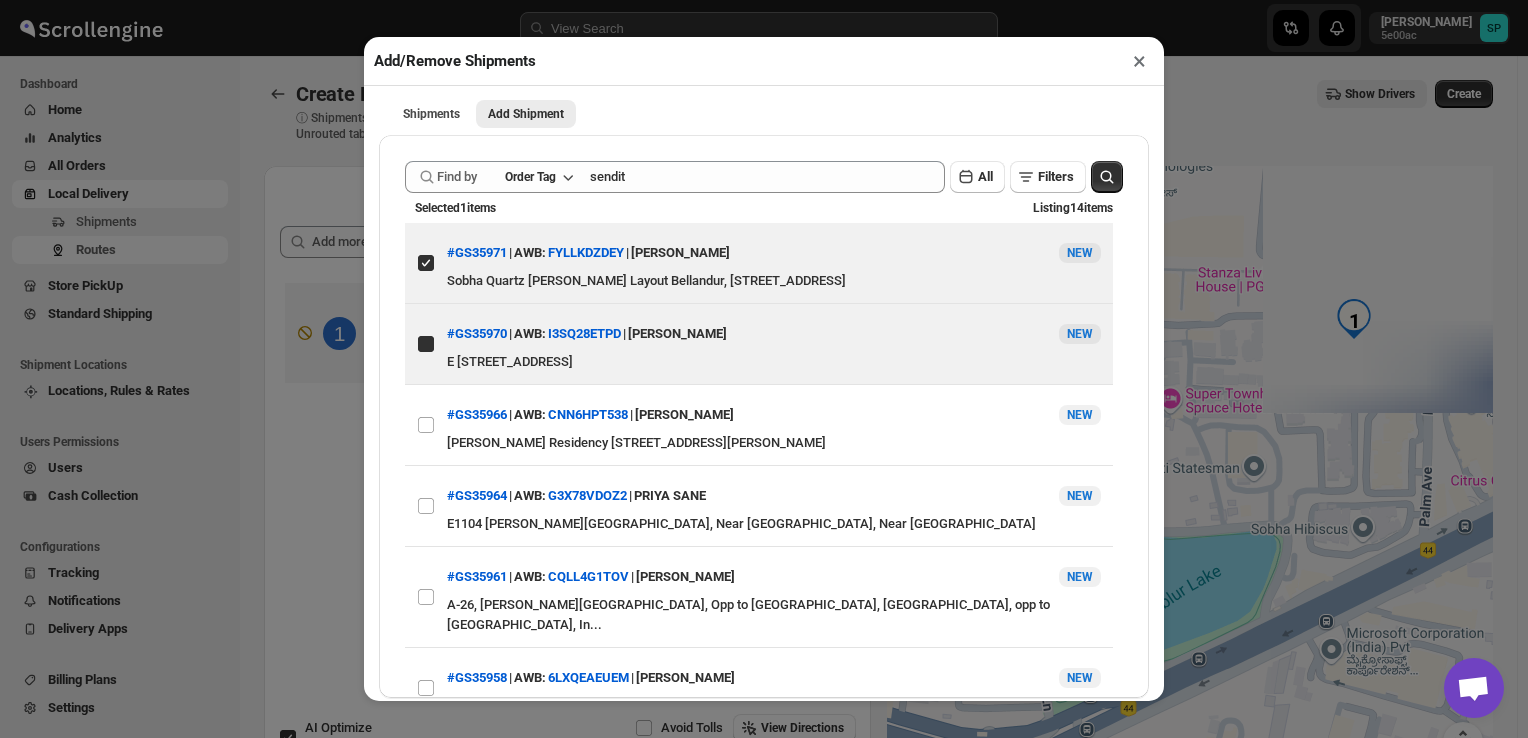 checkbox on "true" 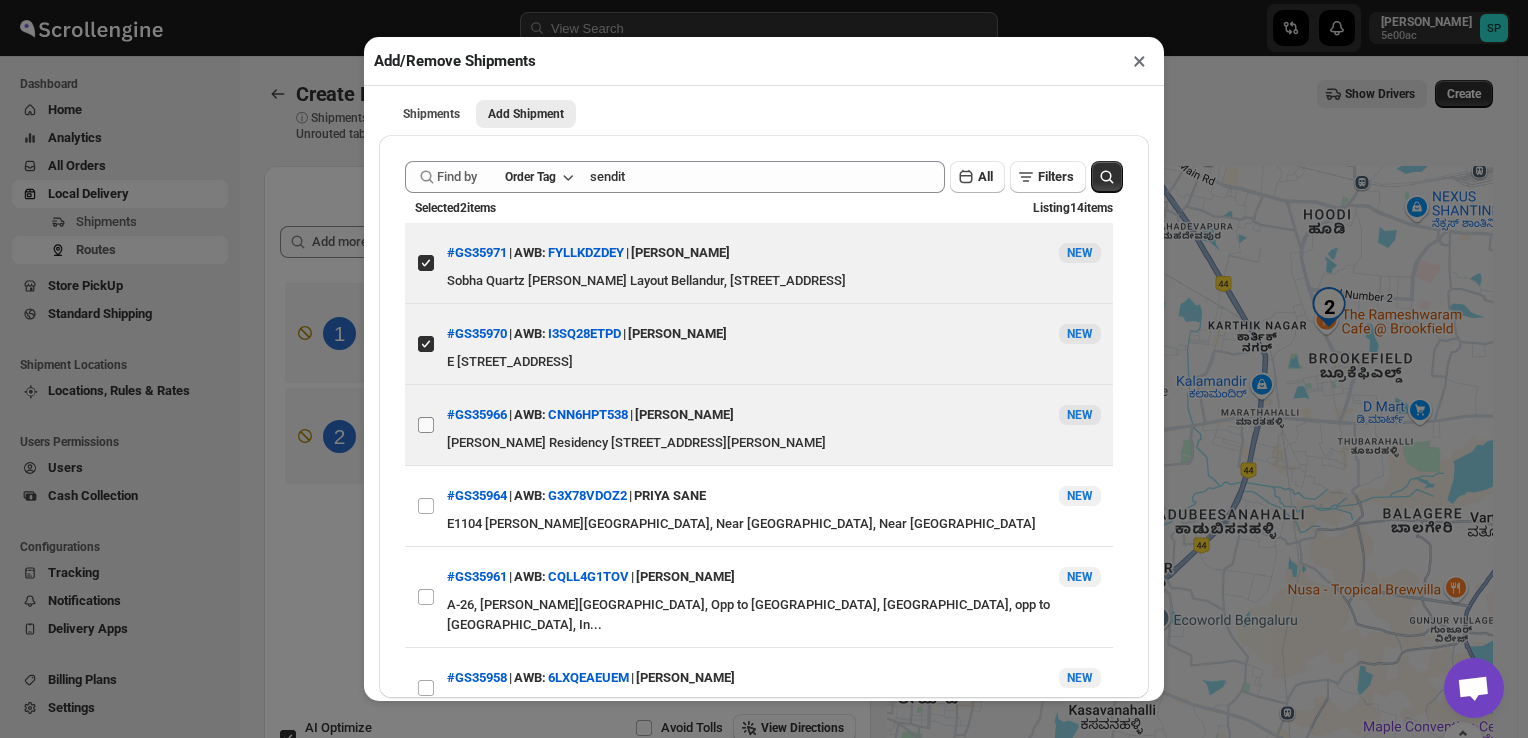click on "View details for 686f6a59b07747a2d9fff982" at bounding box center (426, 425) 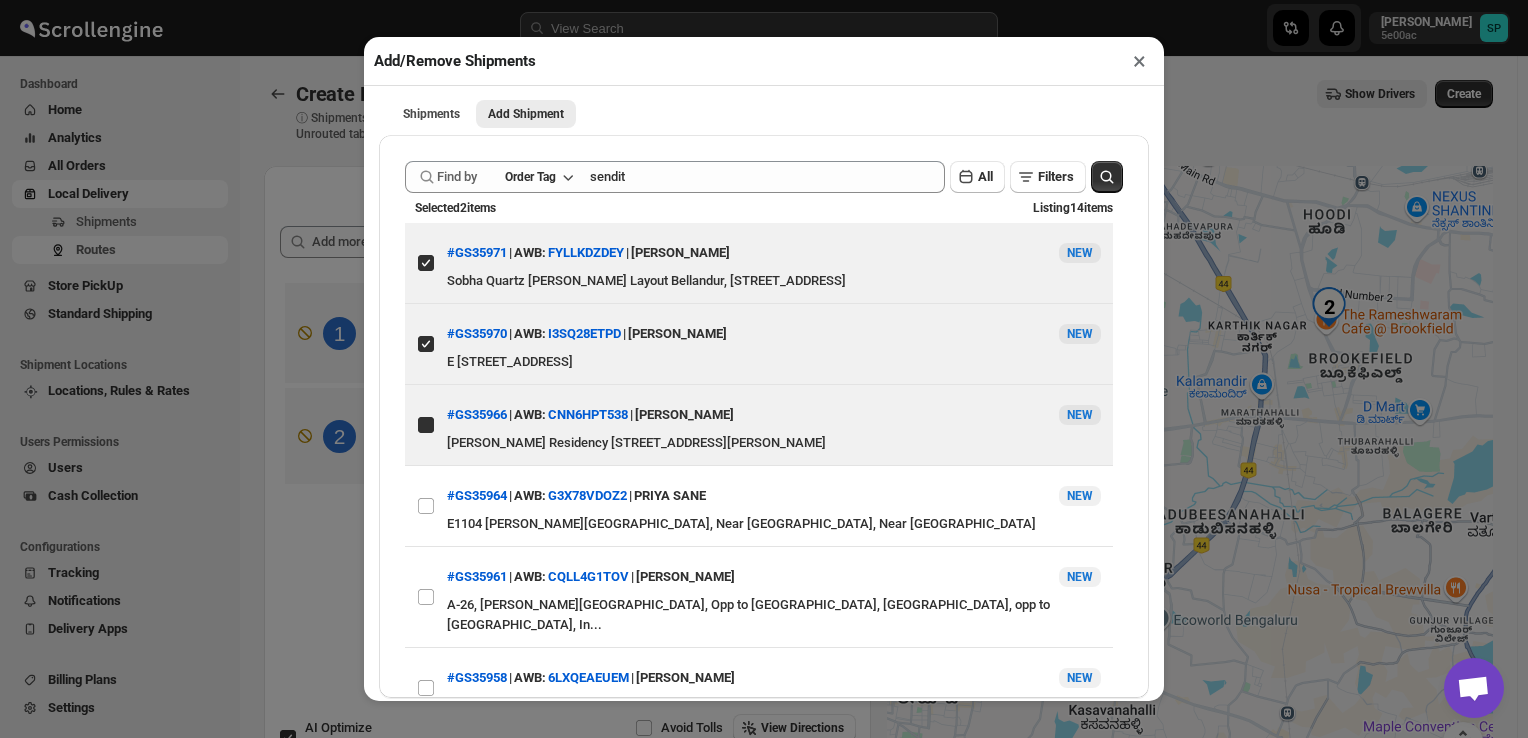 checkbox on "true" 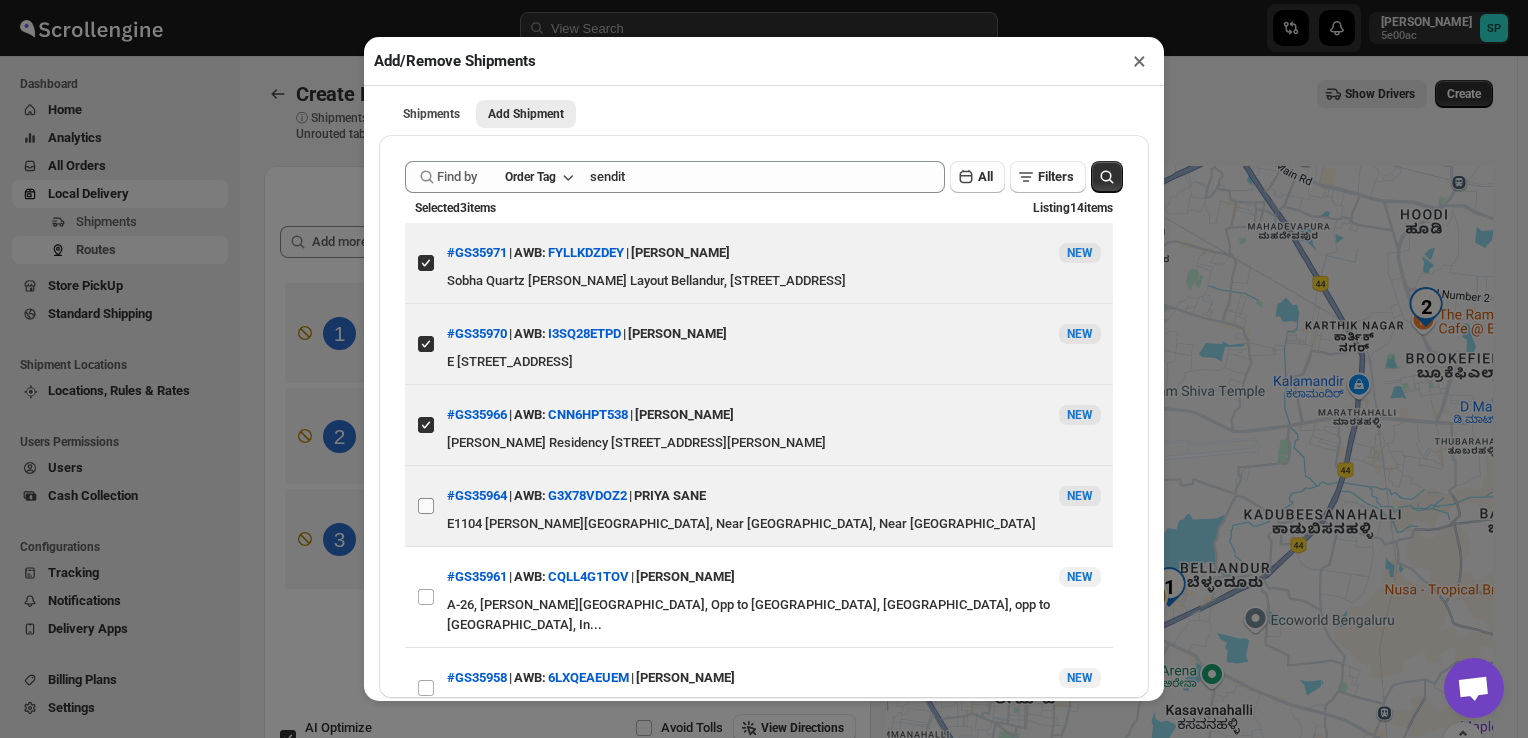 click on "View details for 686f5303b07747a2d9fff857" at bounding box center (426, 506) 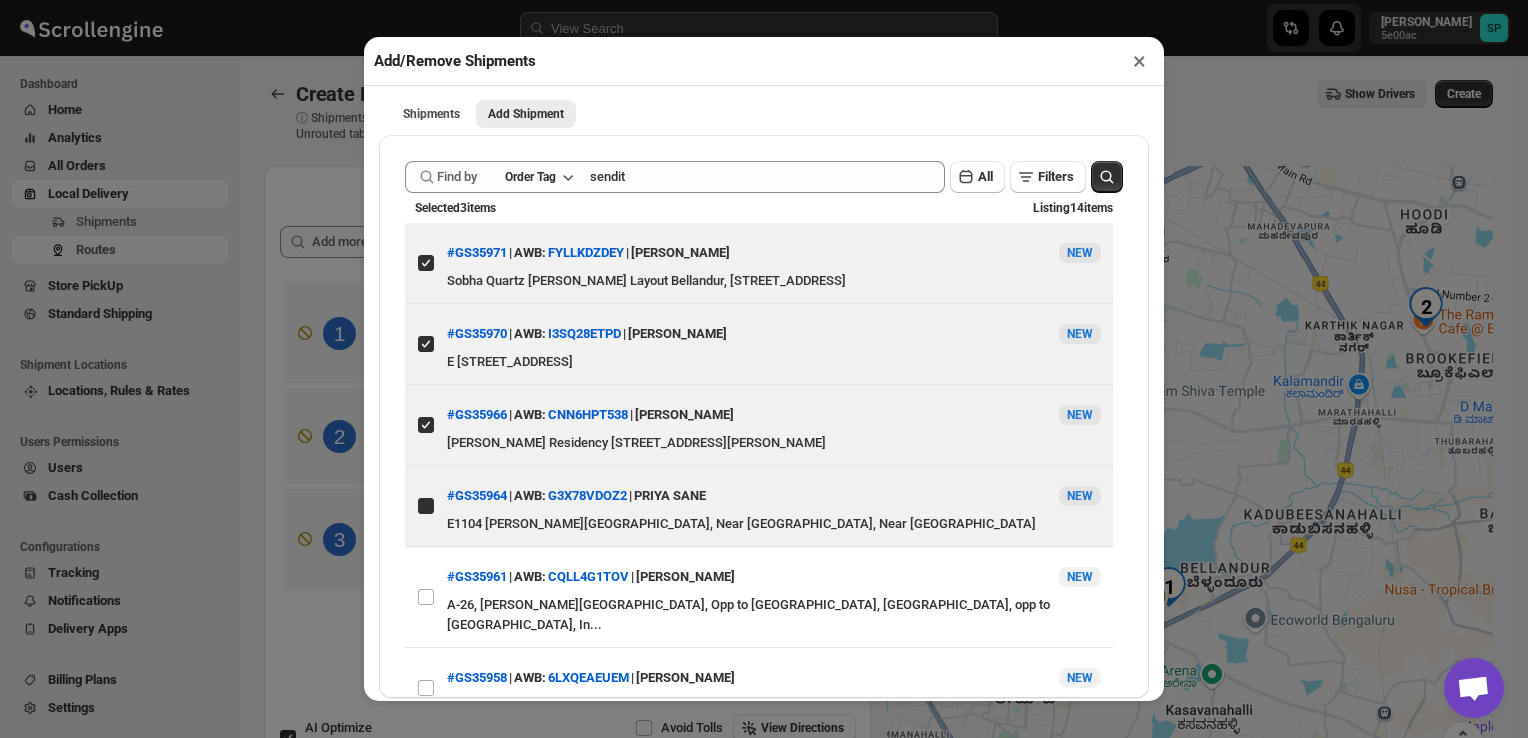 checkbox on "true" 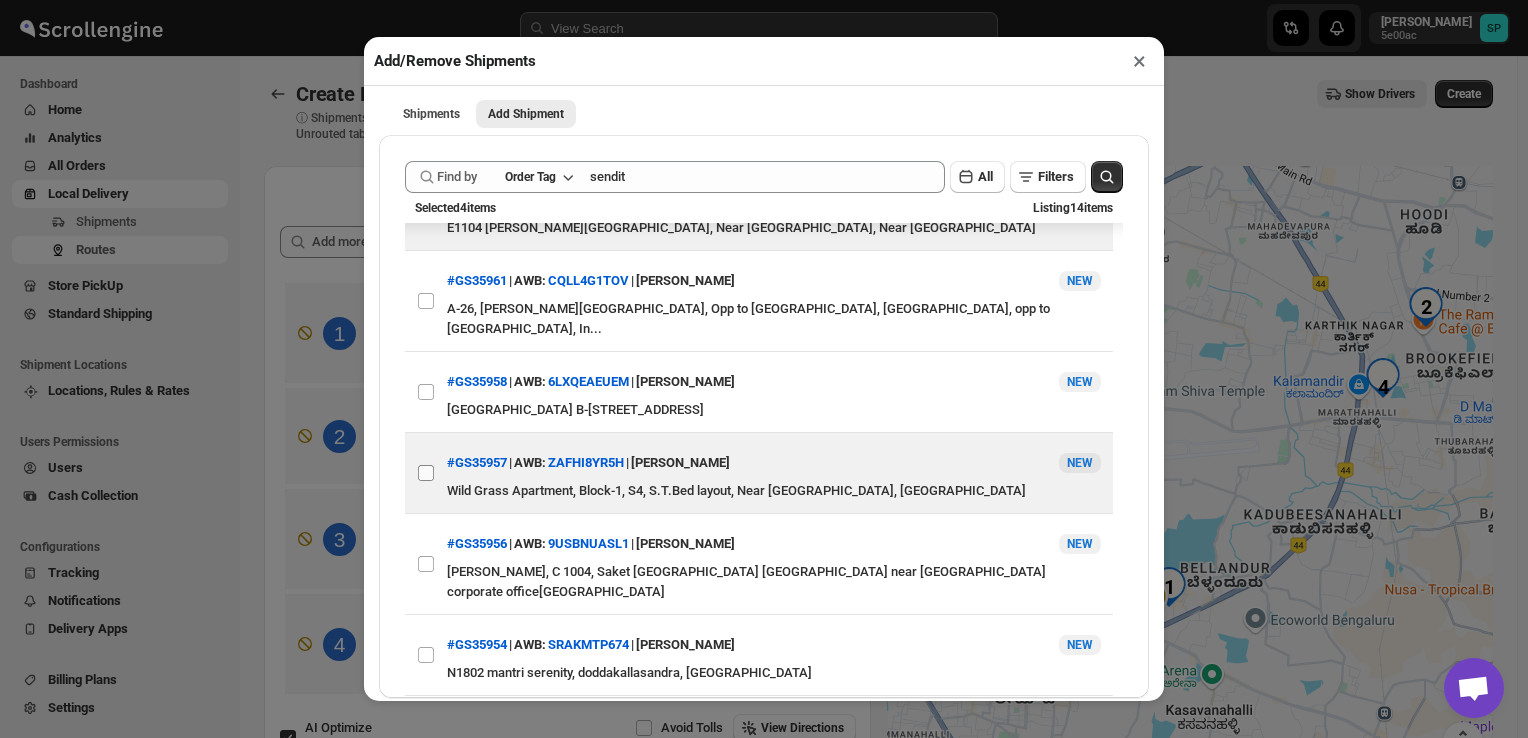 scroll, scrollTop: 300, scrollLeft: 0, axis: vertical 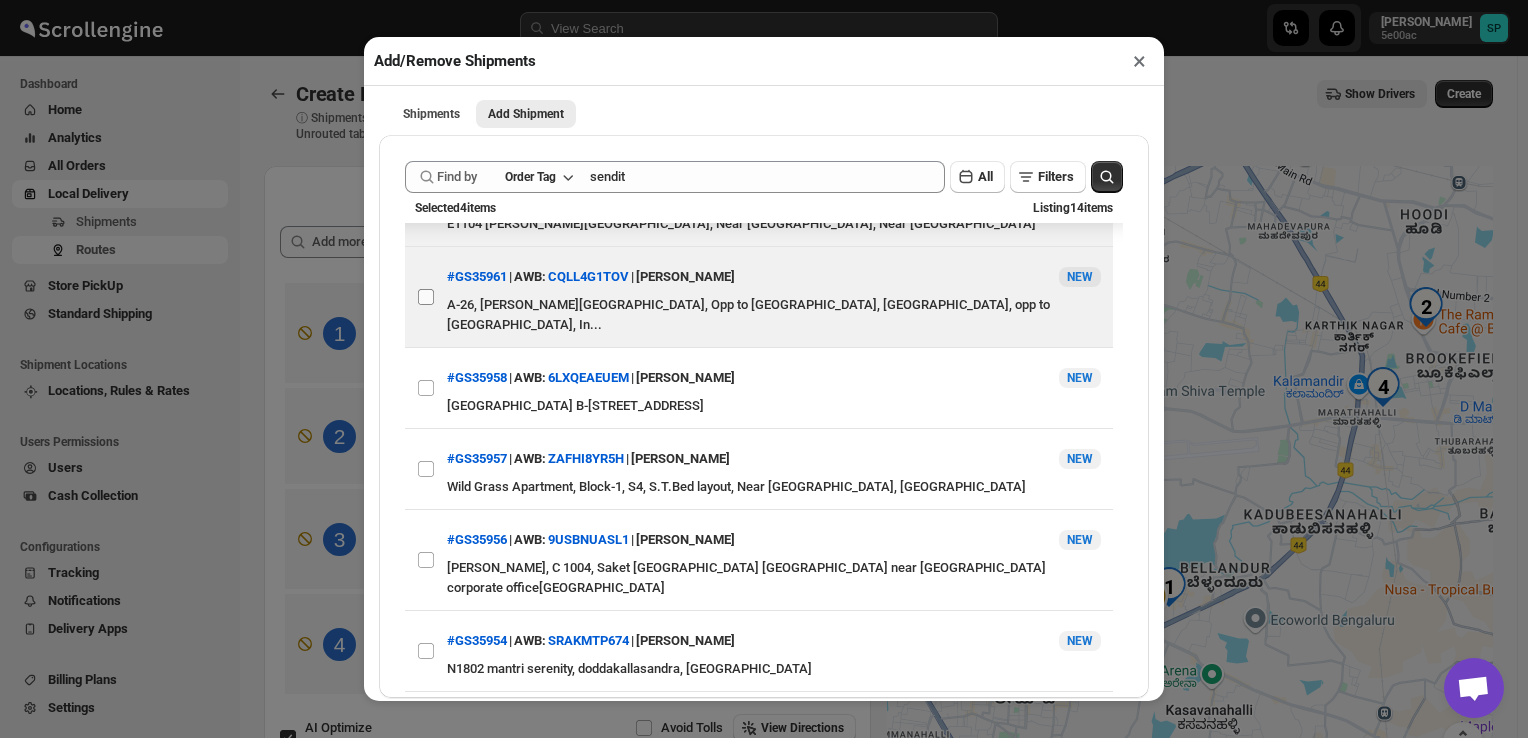 click on "View details for 686f45c6b07747a2d9fff773" at bounding box center (426, 297) 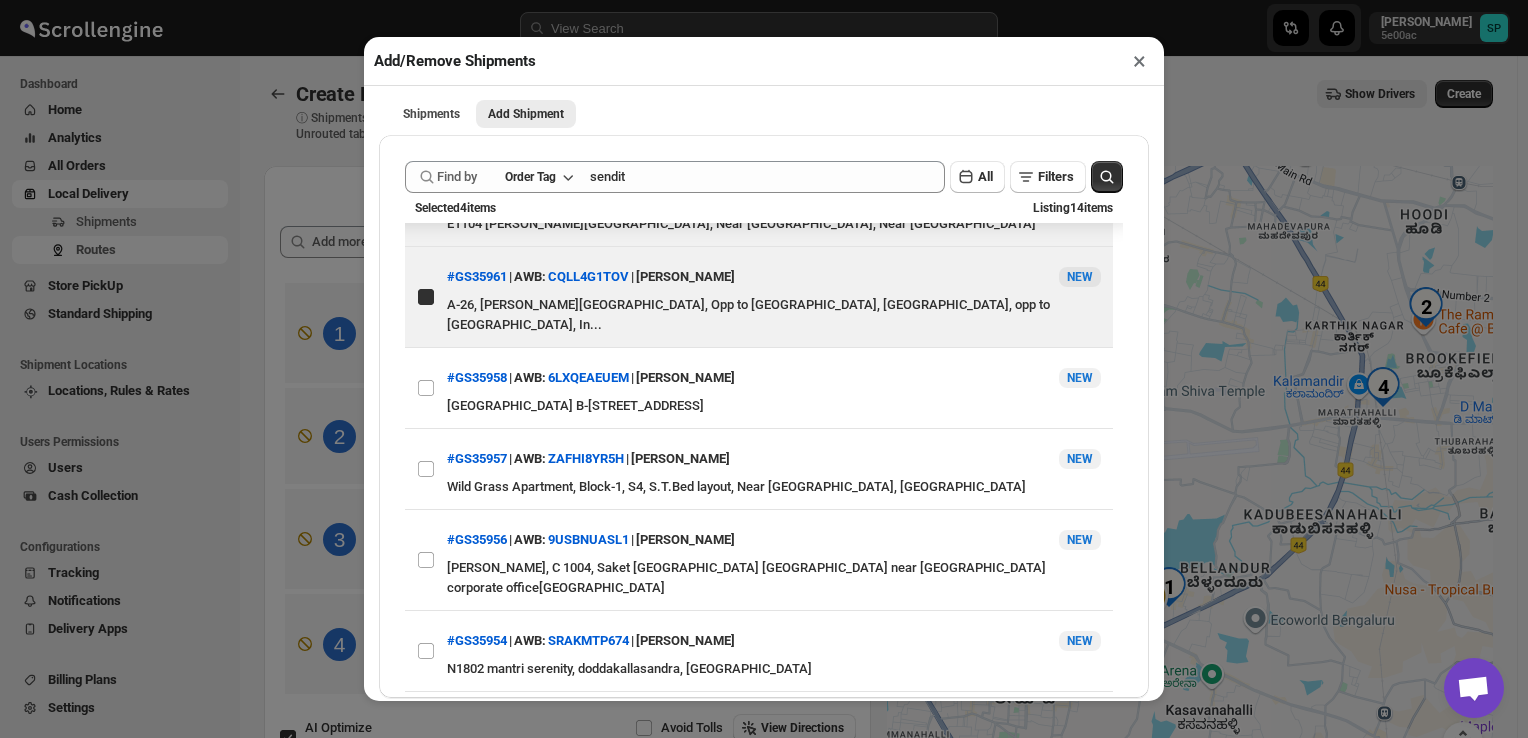 checkbox on "true" 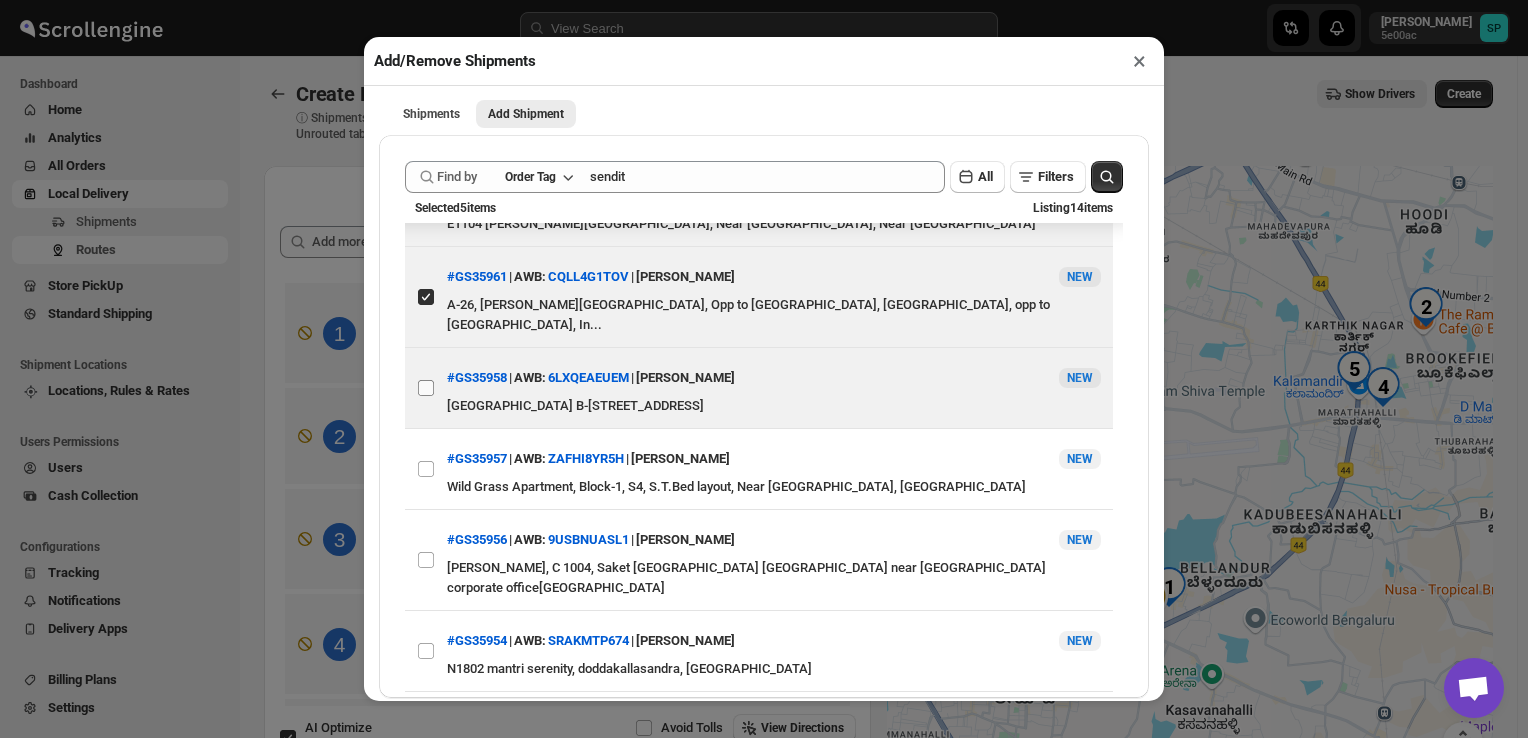 click on "View details for 686f3305b07747a2d9fff619" at bounding box center [426, 388] 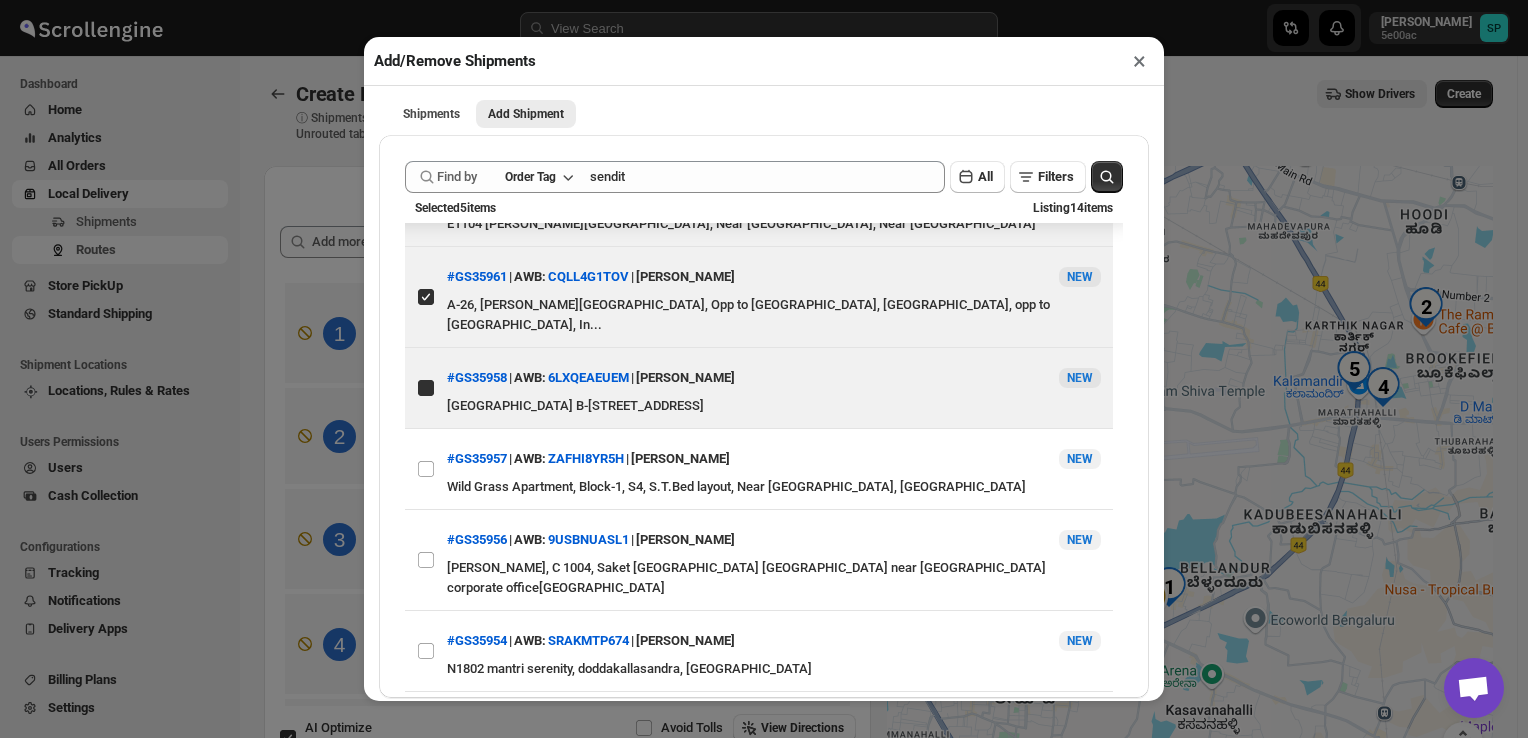 checkbox on "true" 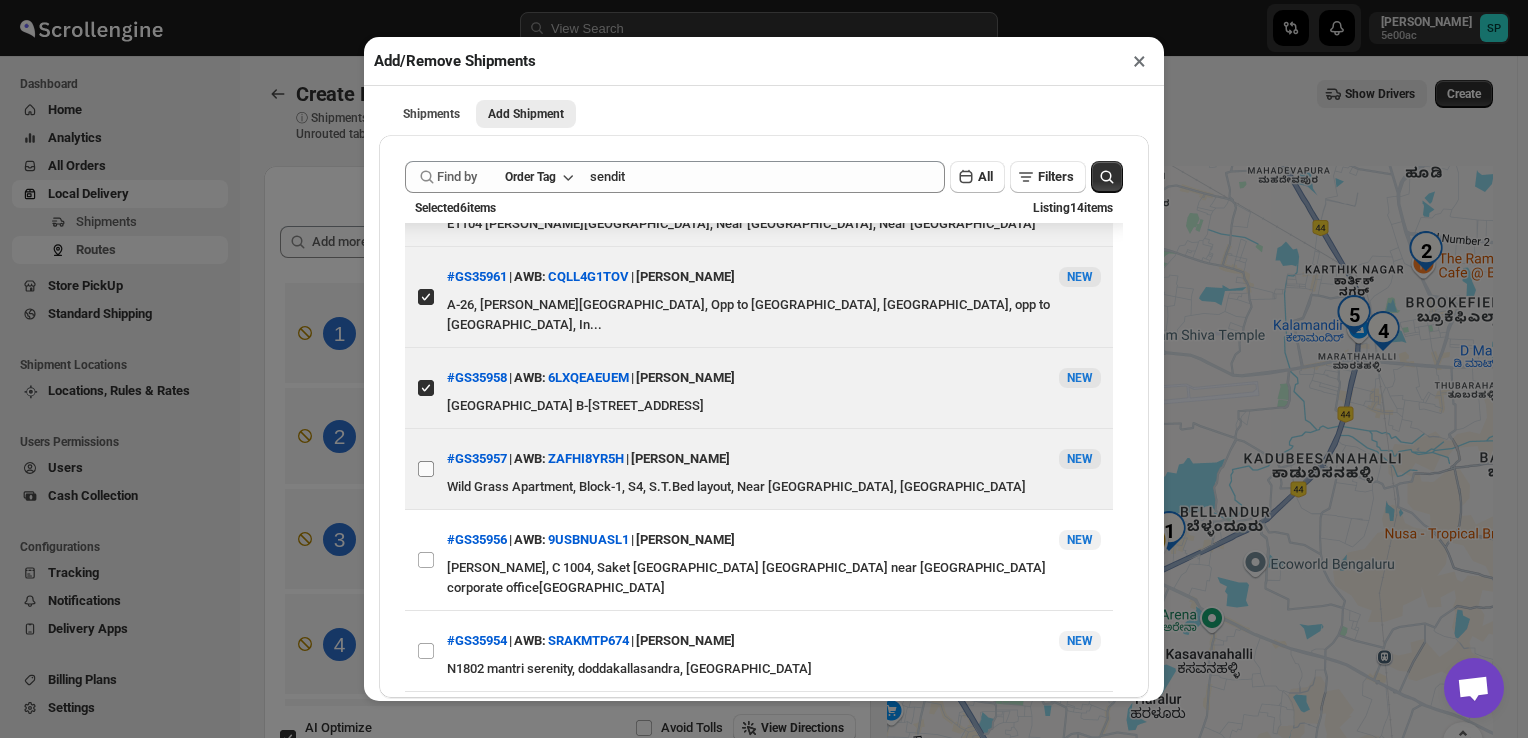 click on "View details for 686f32e1b07747a2d9fff616" at bounding box center (426, 469) 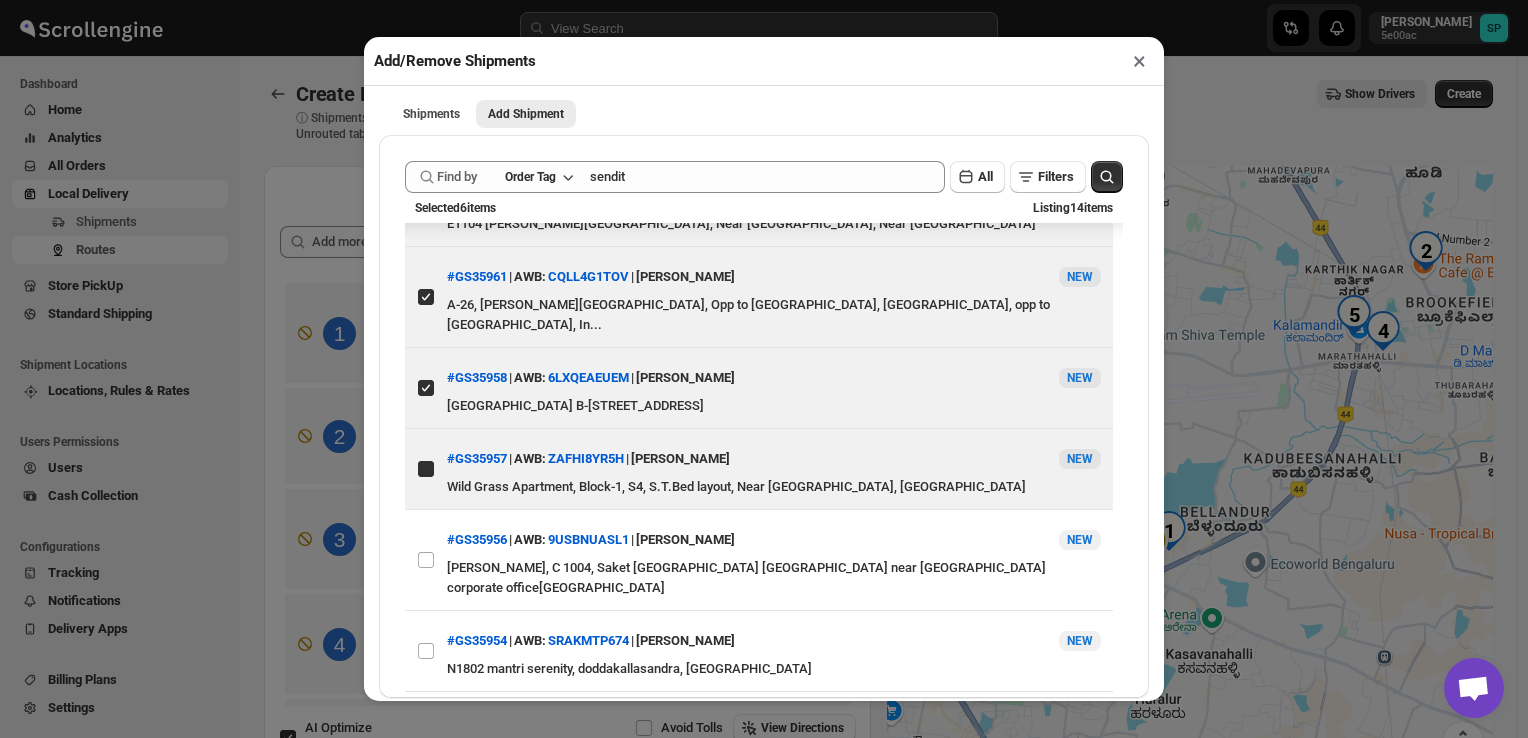 checkbox on "true" 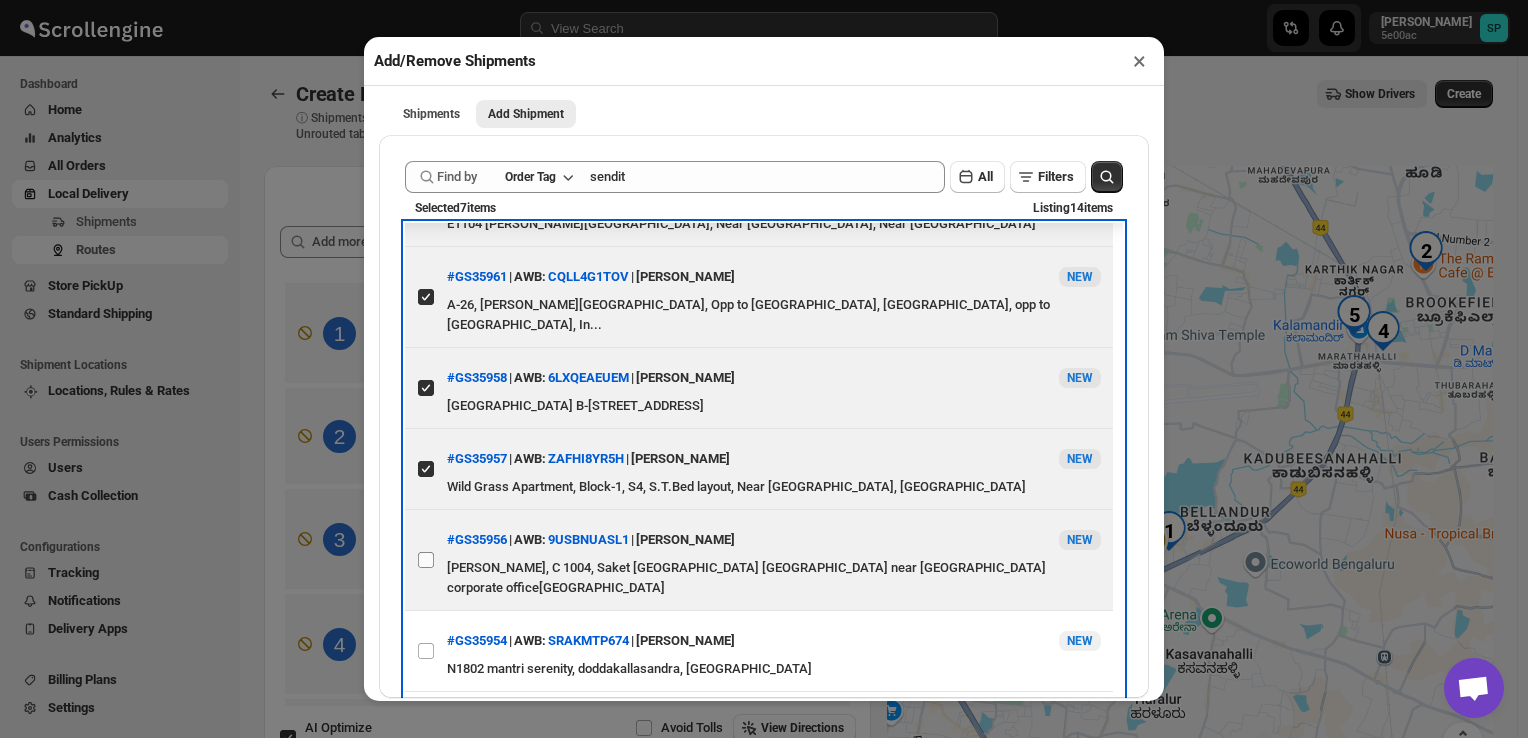 click on "View details for 686f31ebb07747a2d9fff605" at bounding box center (426, 560) 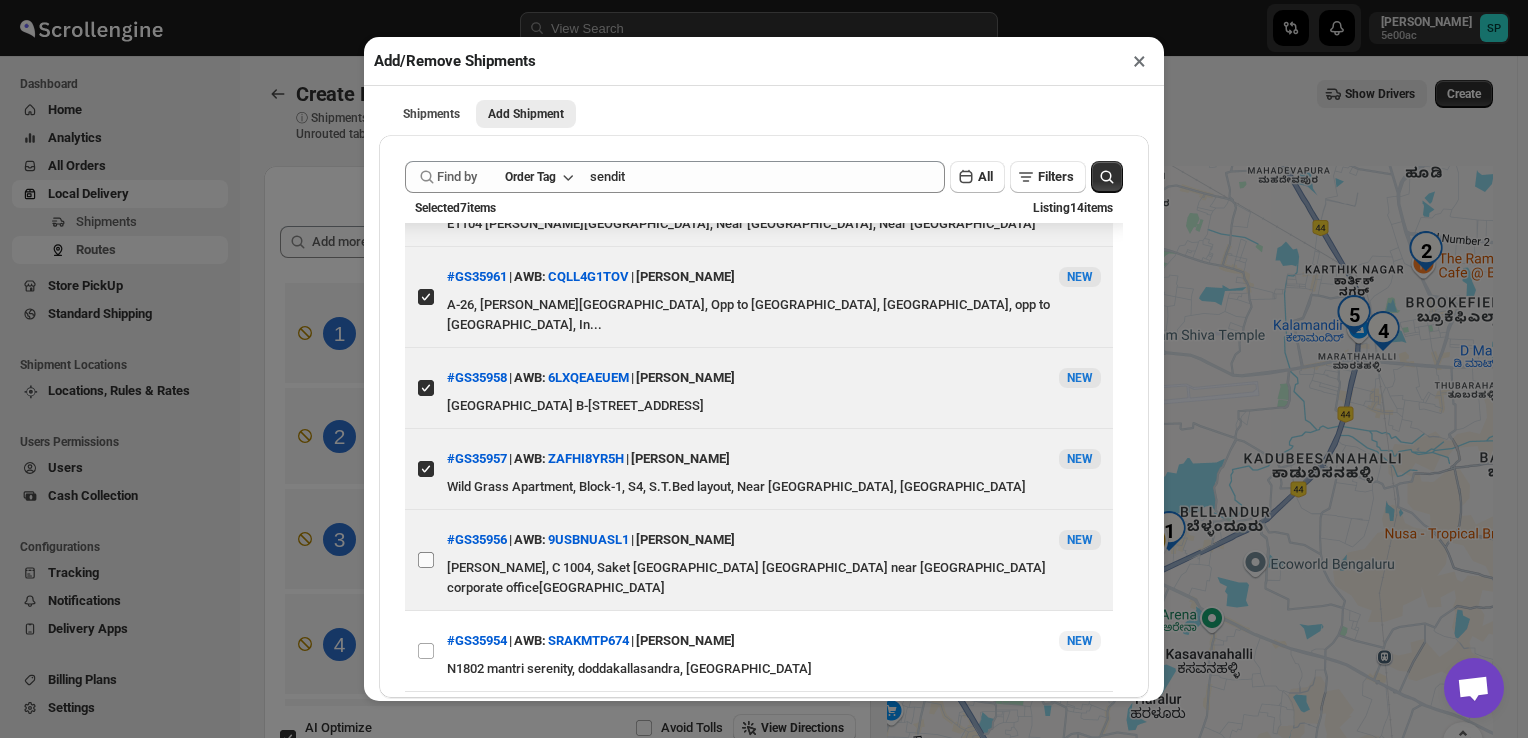 click on "View details for 686f31ebb07747a2d9fff605" at bounding box center [426, 560] 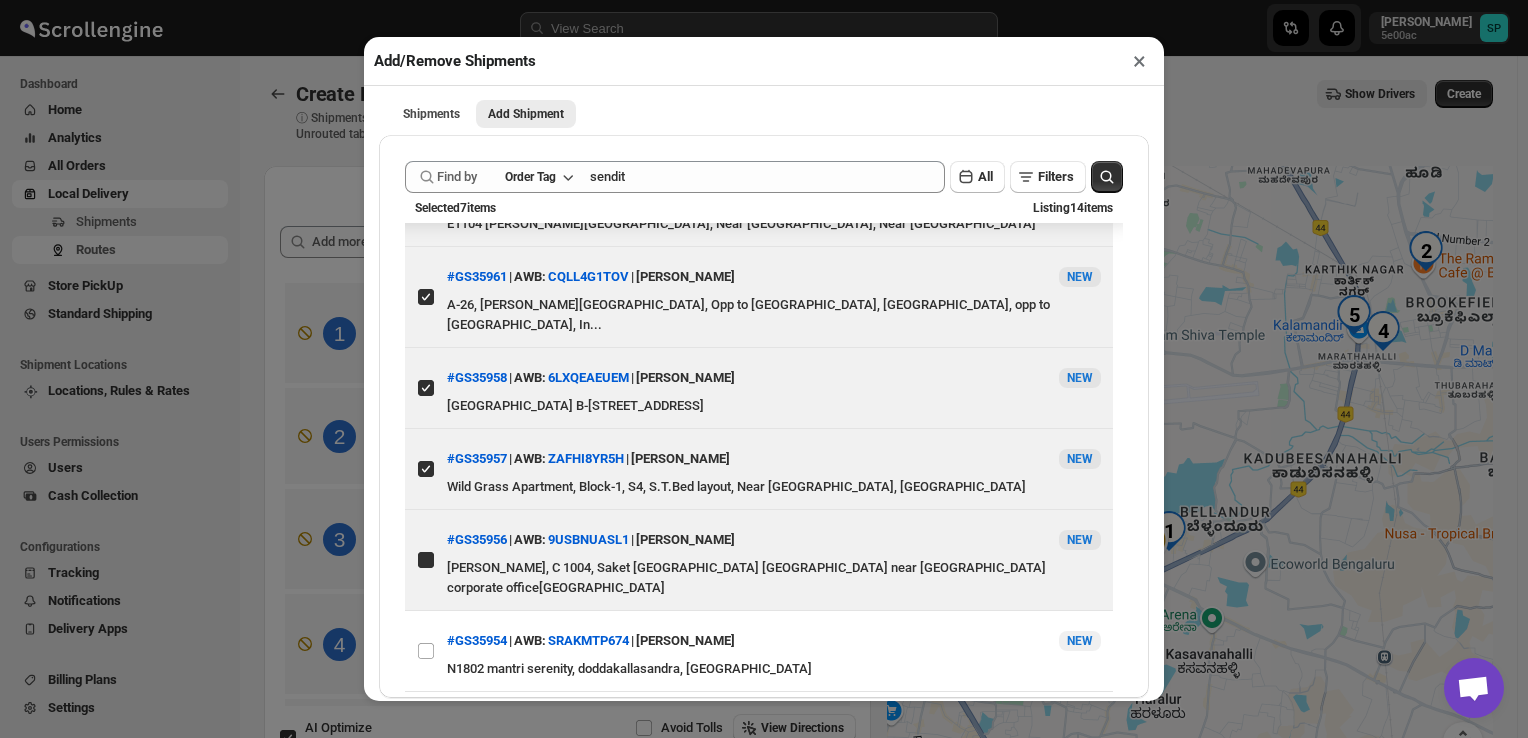 checkbox on "true" 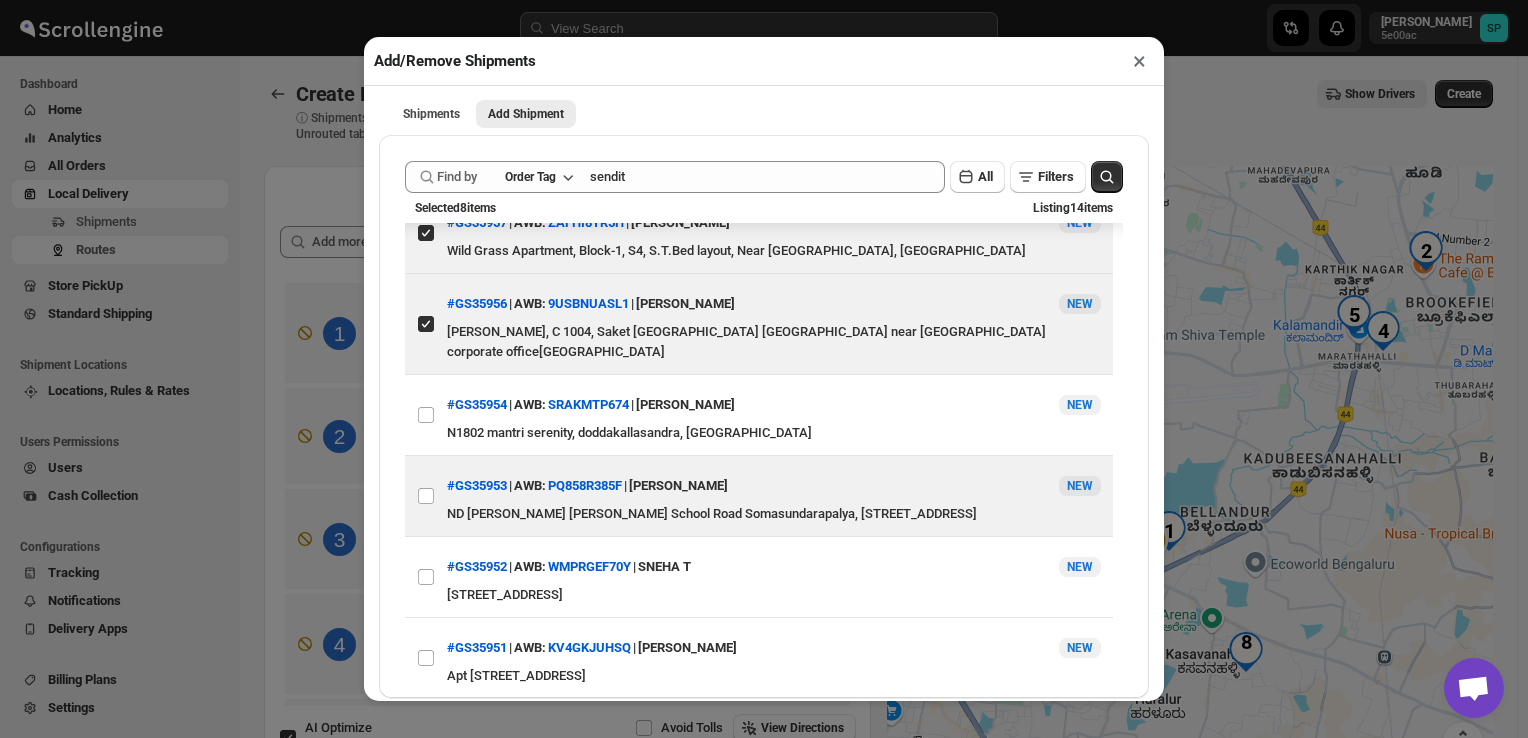 scroll, scrollTop: 600, scrollLeft: 0, axis: vertical 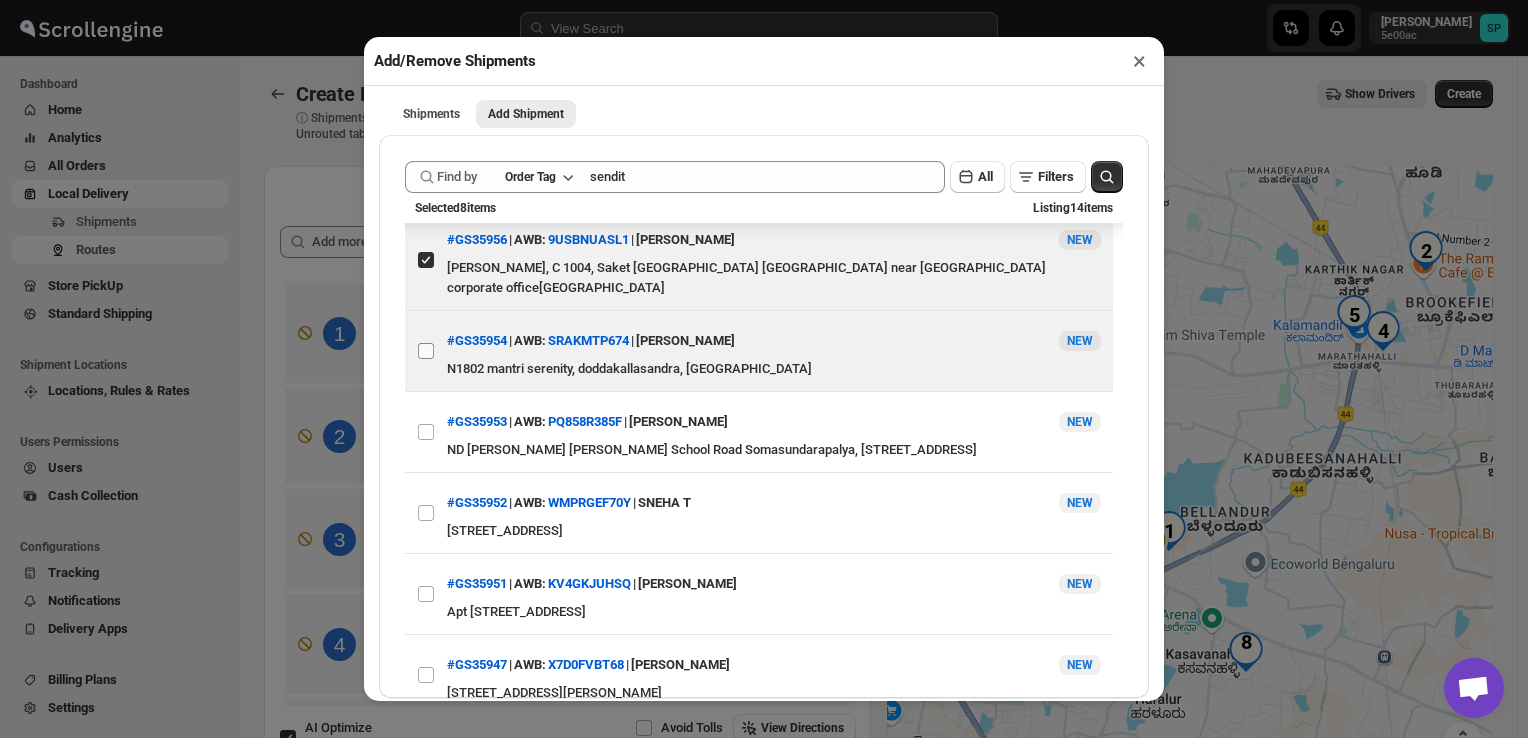 click on "View details for 686f1e1fb07747a2d9fff4c7" at bounding box center (426, 351) 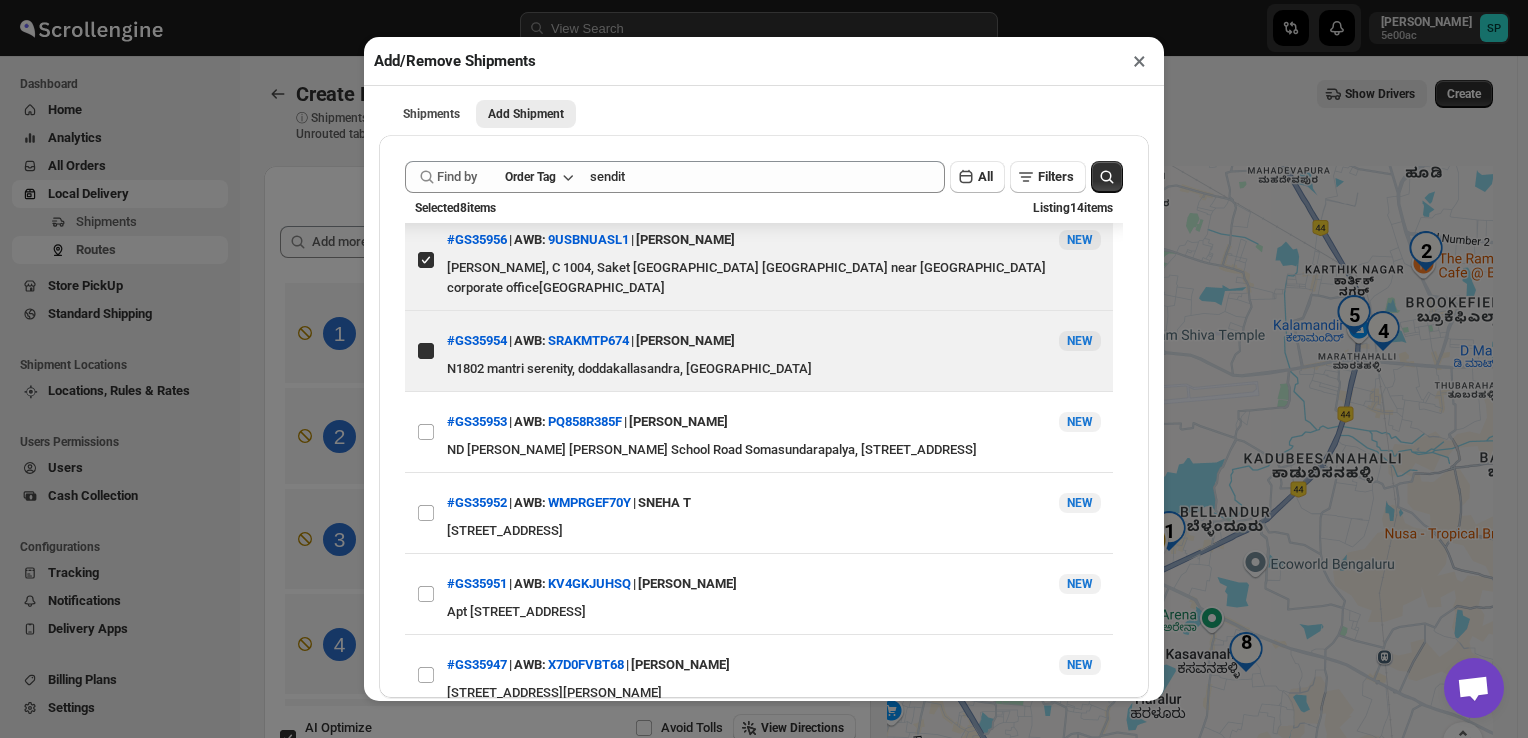 checkbox on "true" 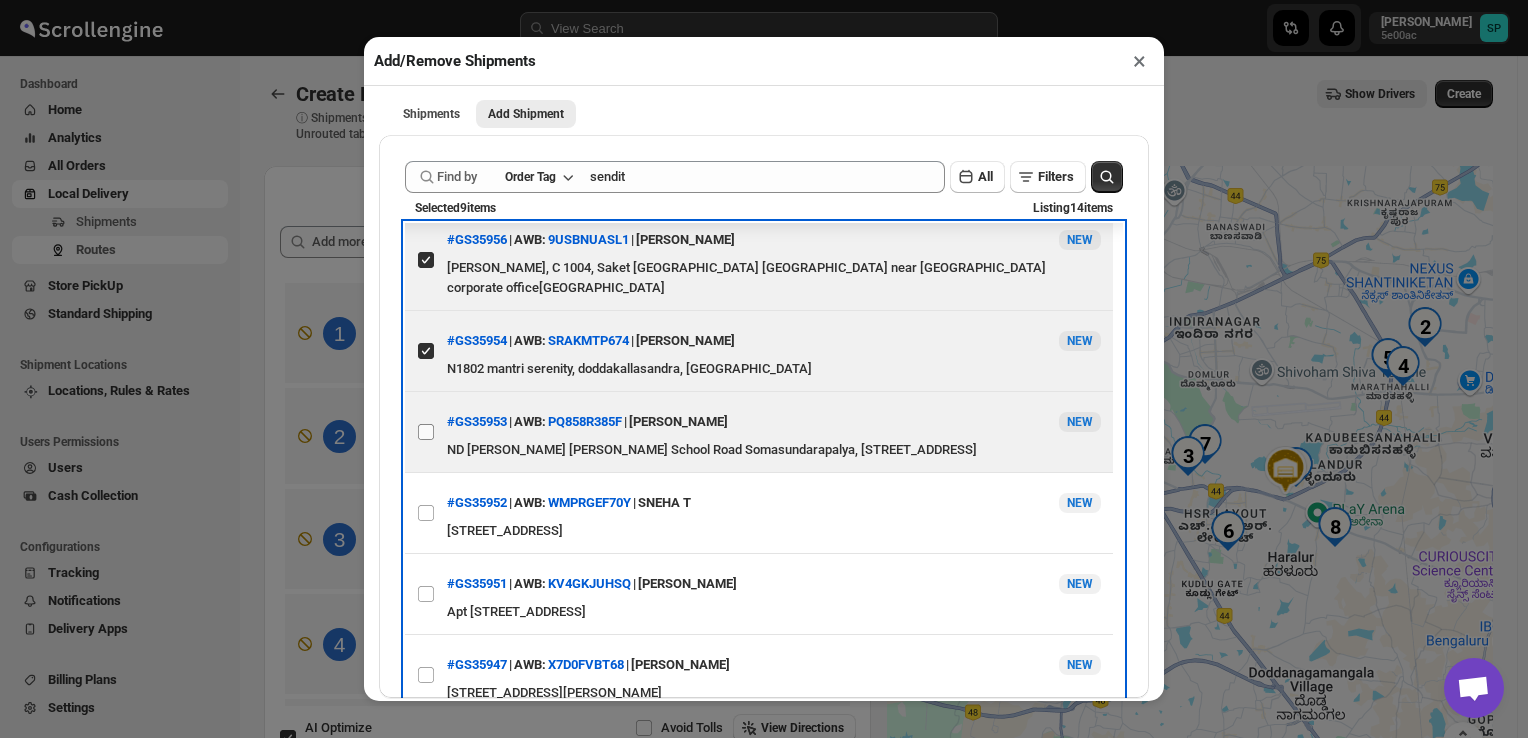 click on "View details for 686f1a63b07747a2d9fff4a1" at bounding box center (426, 432) 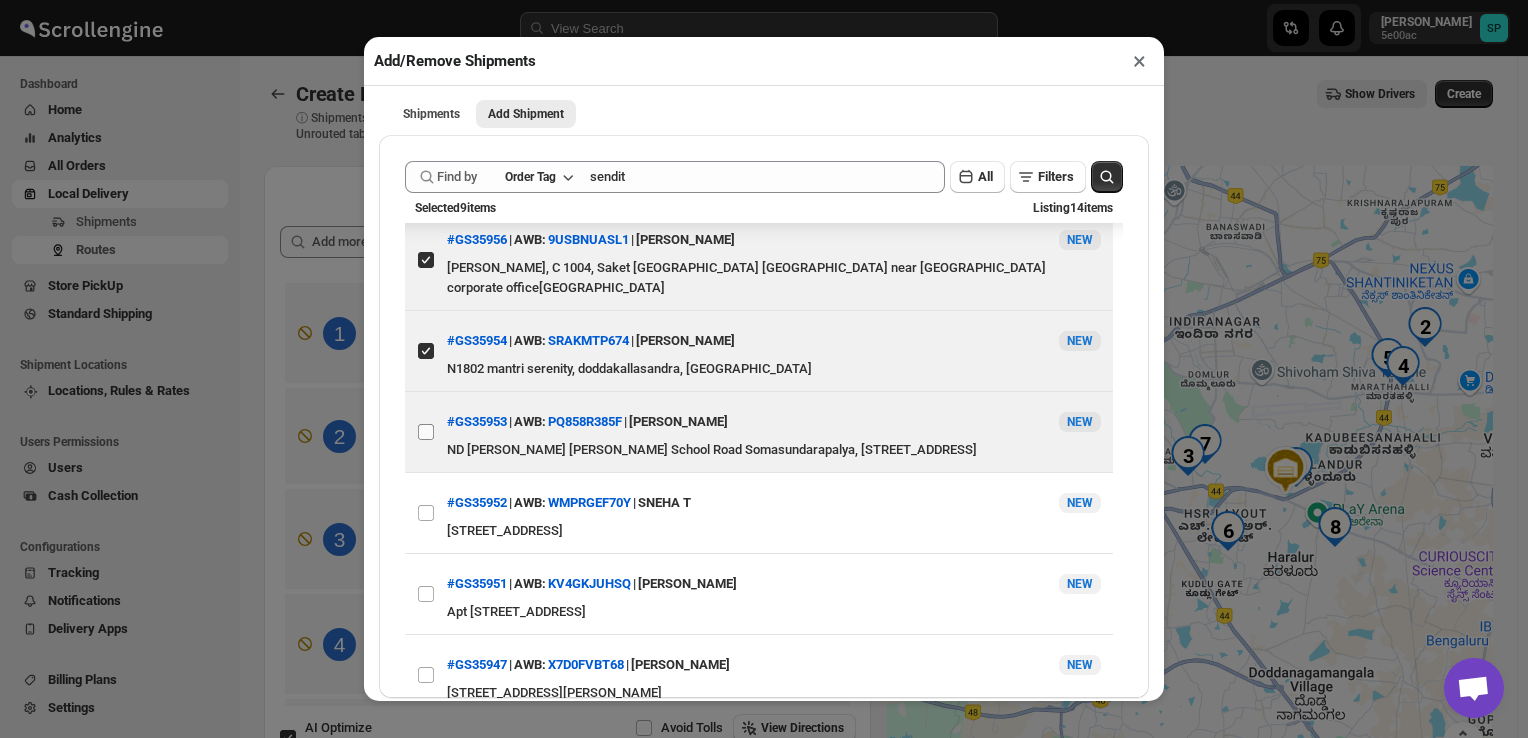 click on "View details for 686f1a63b07747a2d9fff4a1" at bounding box center (426, 432) 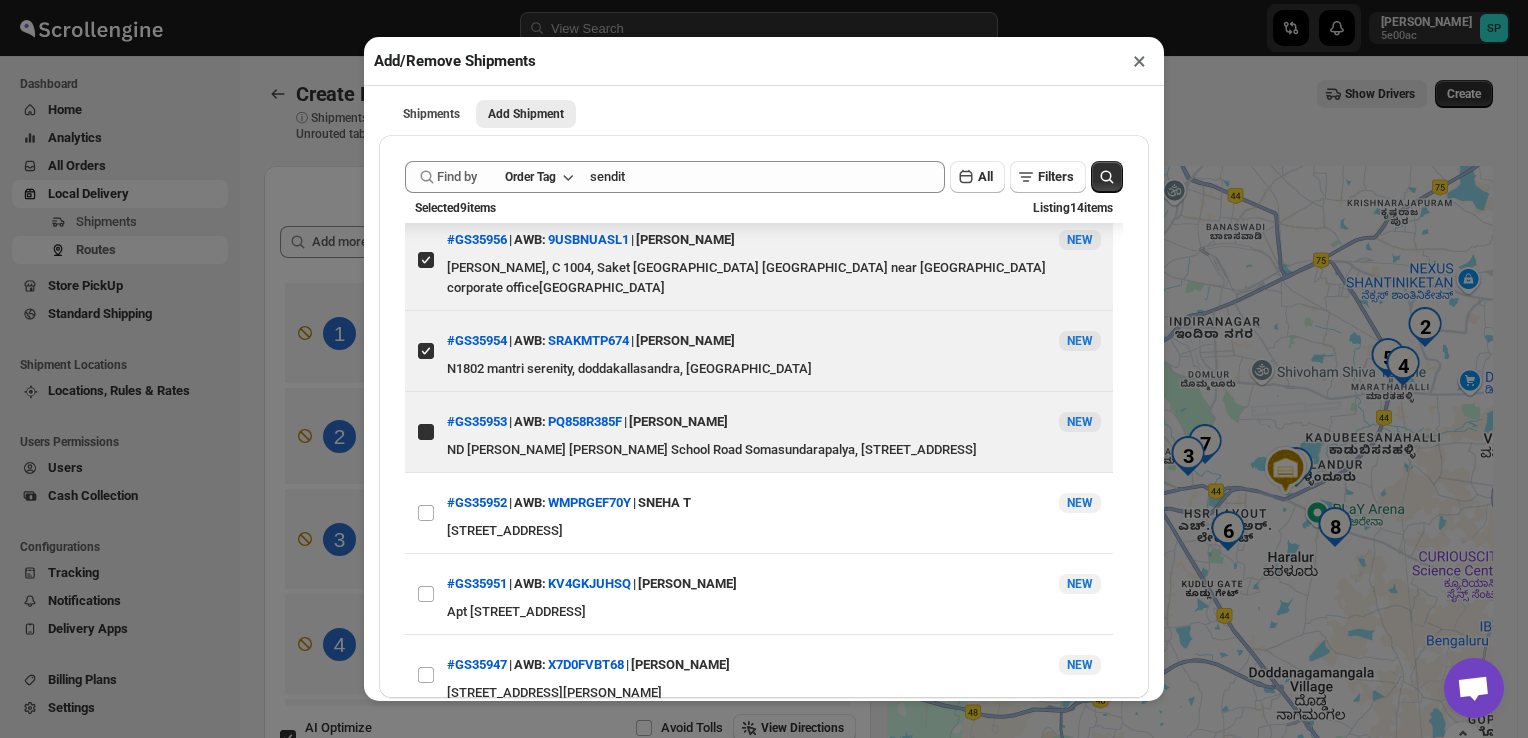 checkbox on "true" 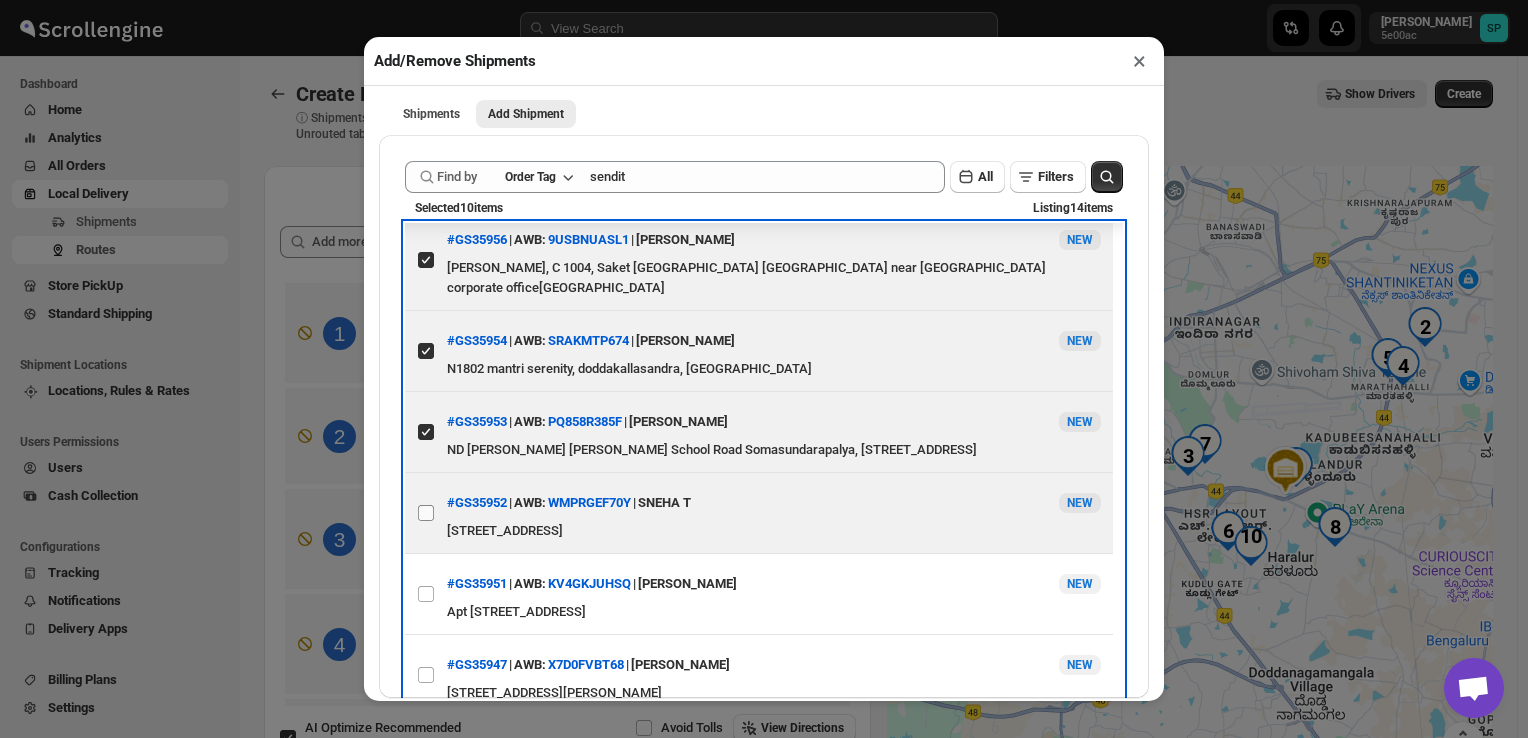click on "View details for 686ea7bfb07747a2d9ffedec" at bounding box center [426, 513] 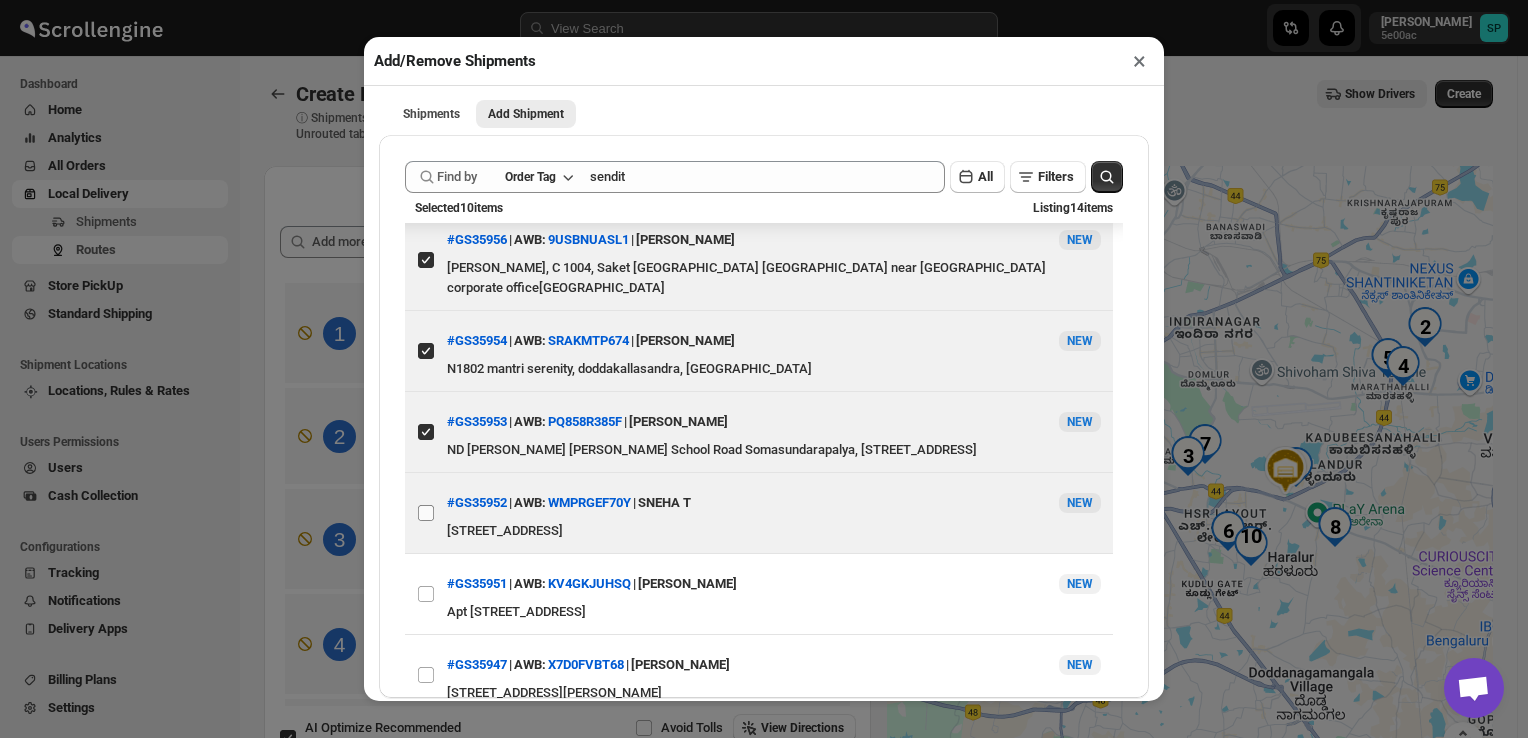 click on "View details for 686ea7bfb07747a2d9ffedec" at bounding box center (426, 513) 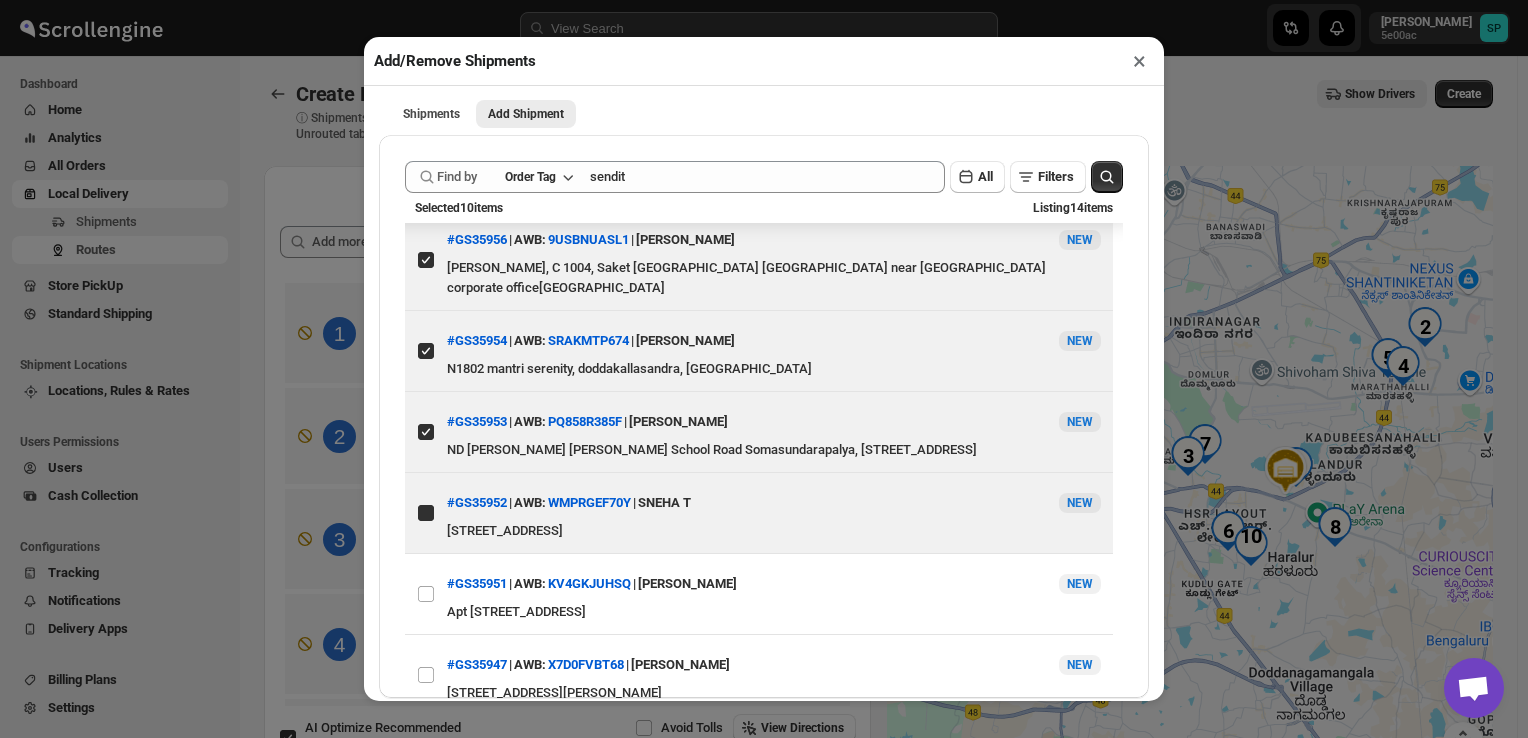checkbox on "true" 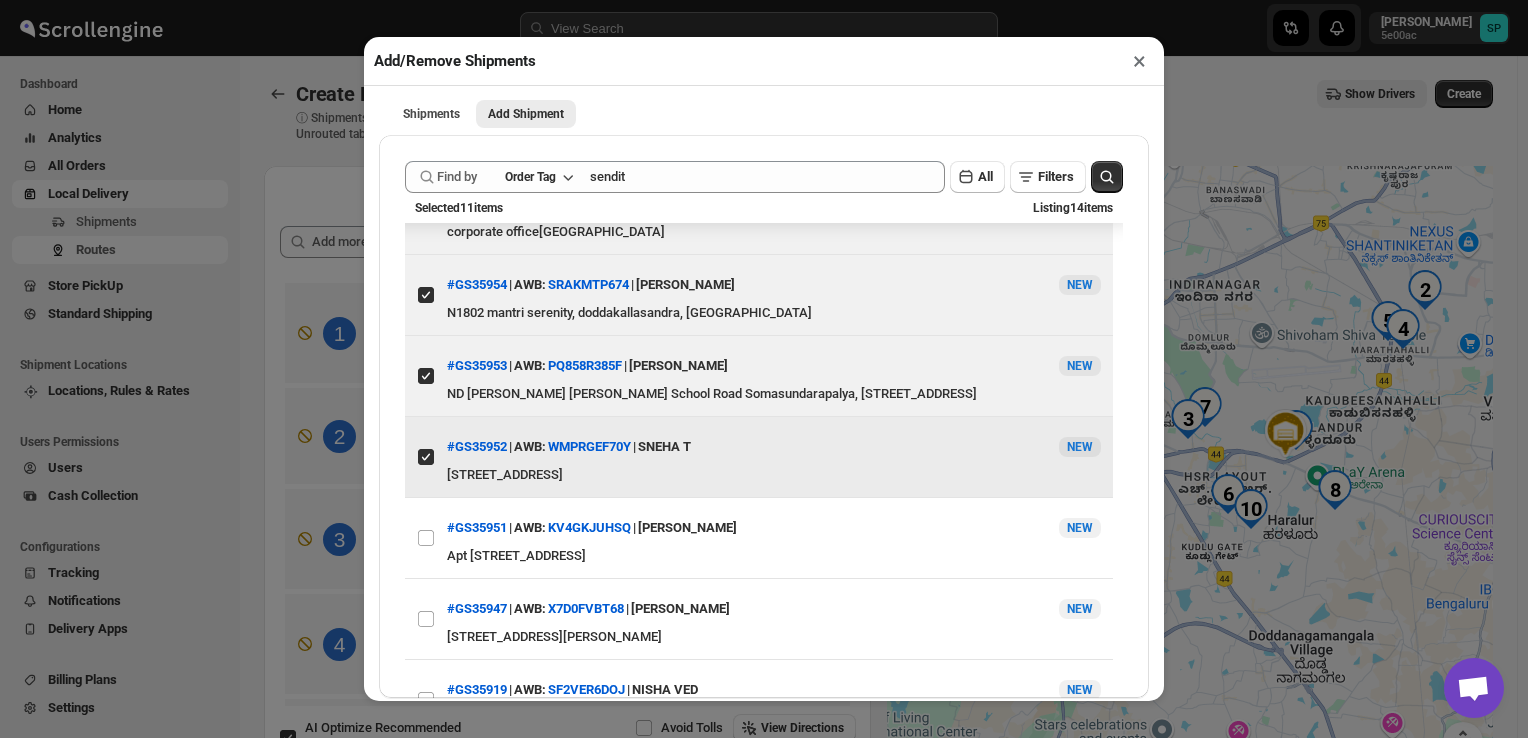 scroll, scrollTop: 792, scrollLeft: 0, axis: vertical 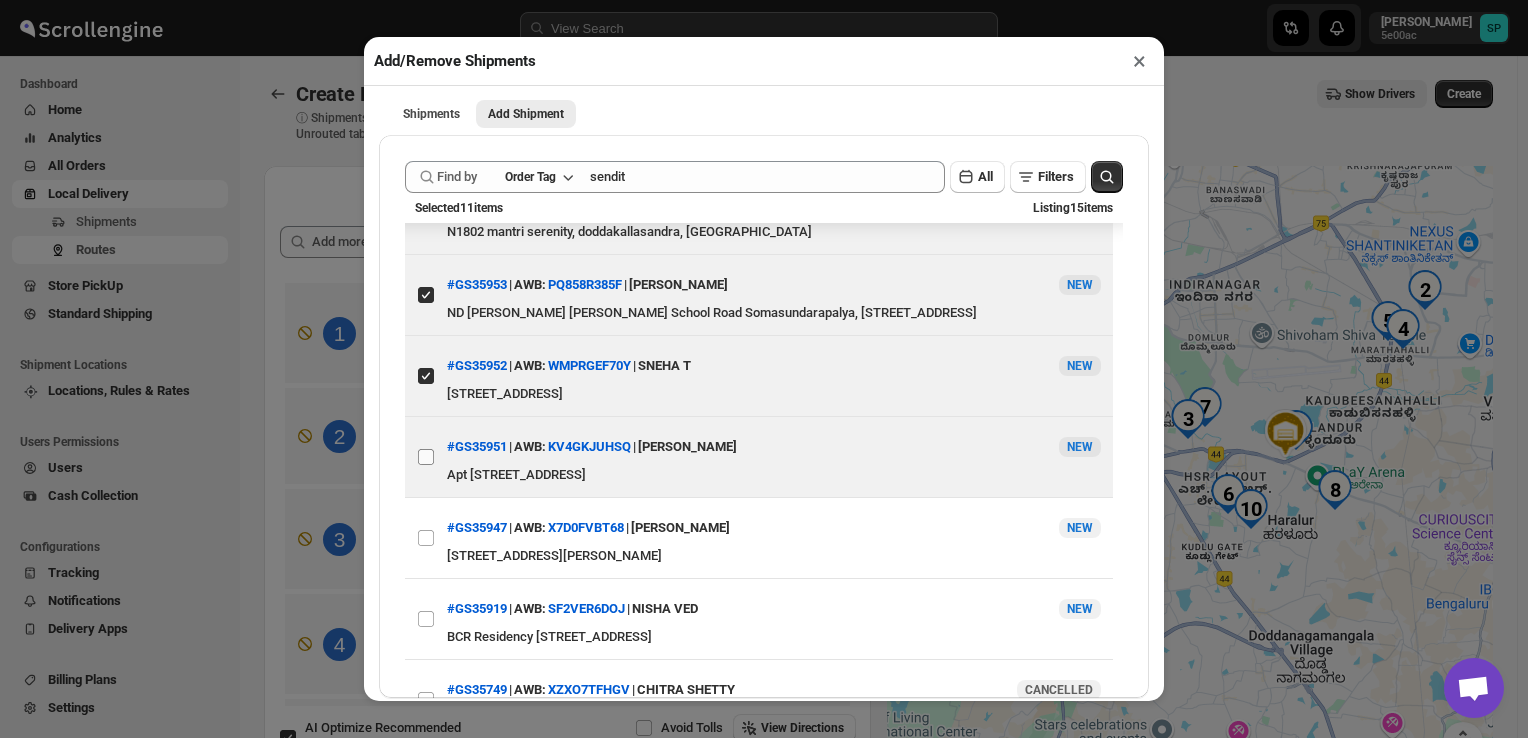 click on "View details for 686ea12cb07747a2d9ffed50" at bounding box center [426, 457] 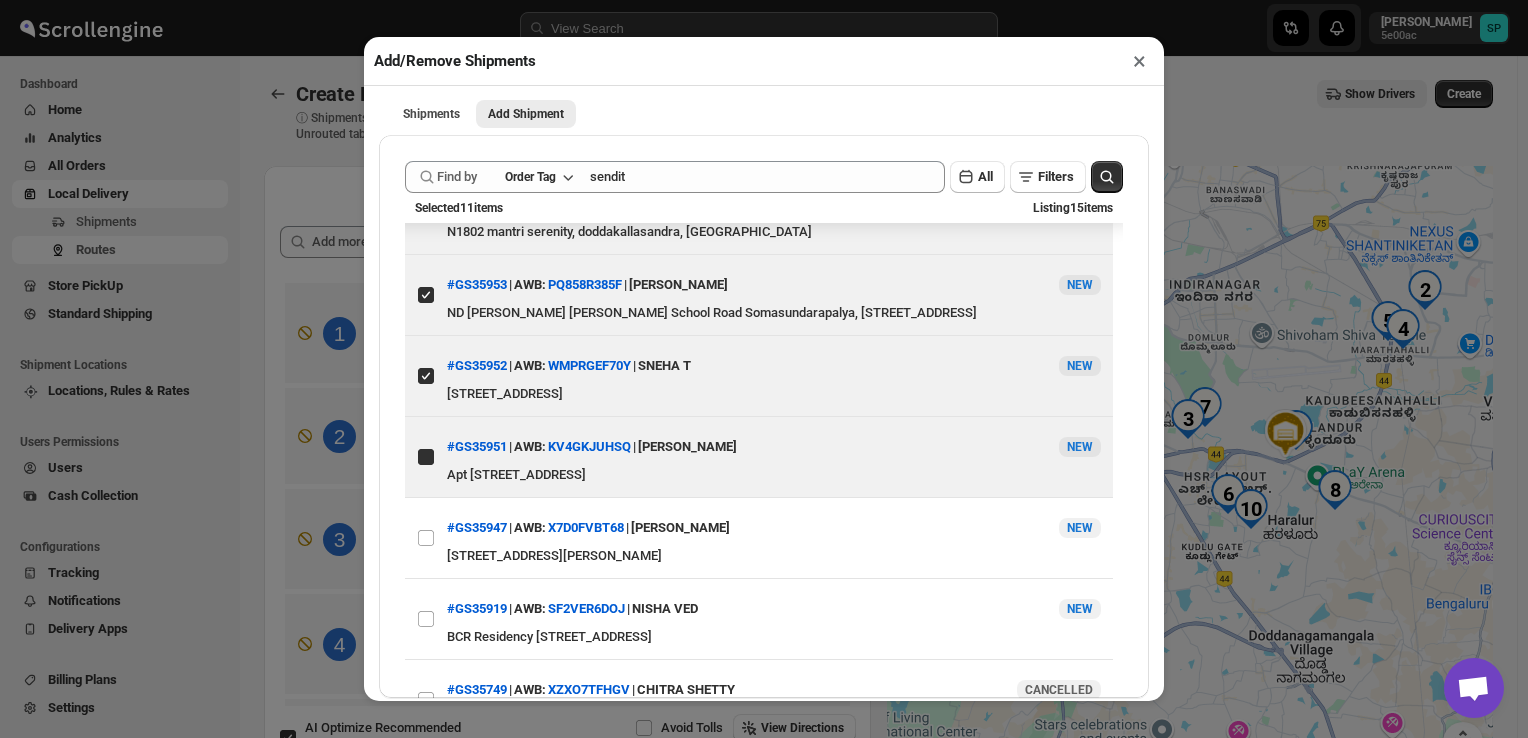 checkbox on "true" 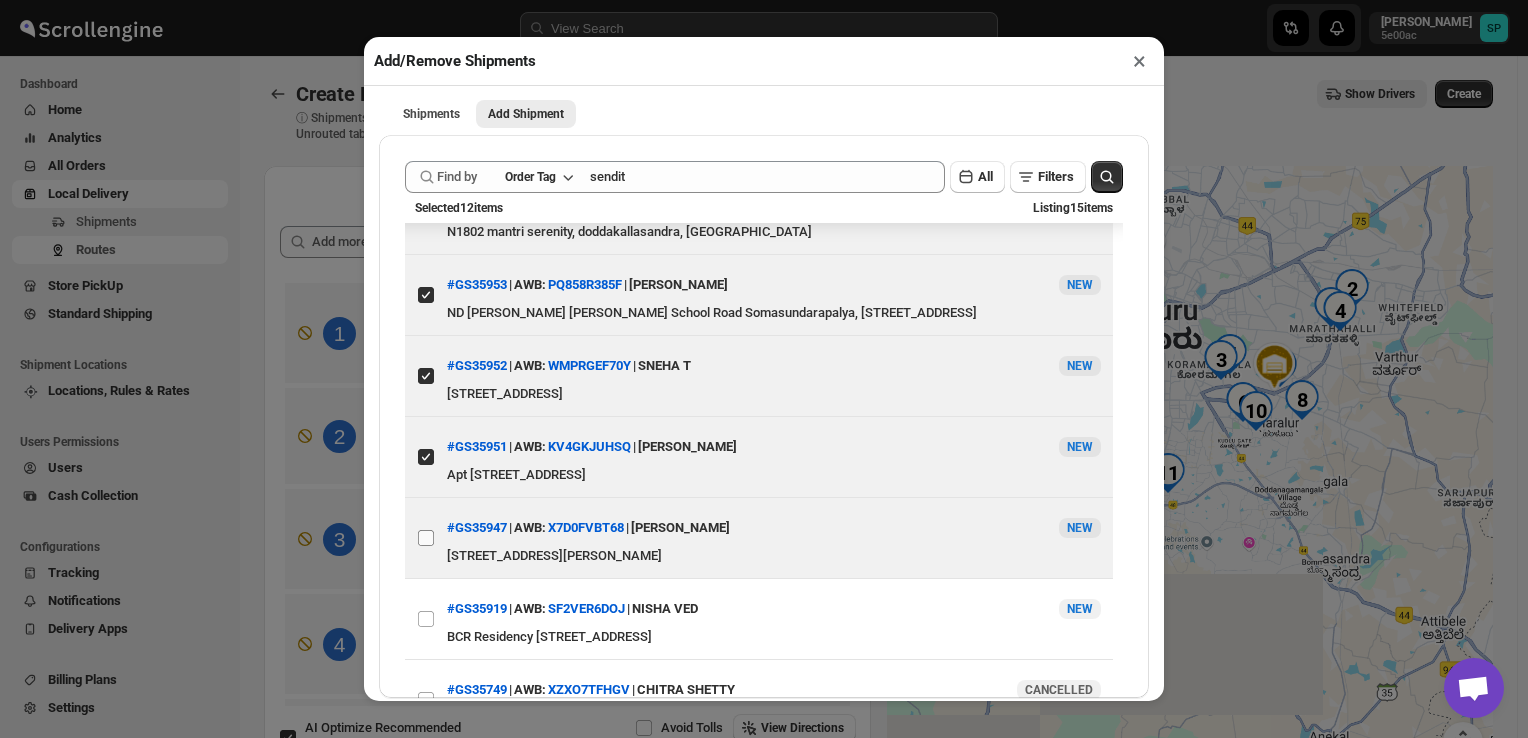 click on "View details for 686e933eb07747a2d9ffebf5" at bounding box center (426, 538) 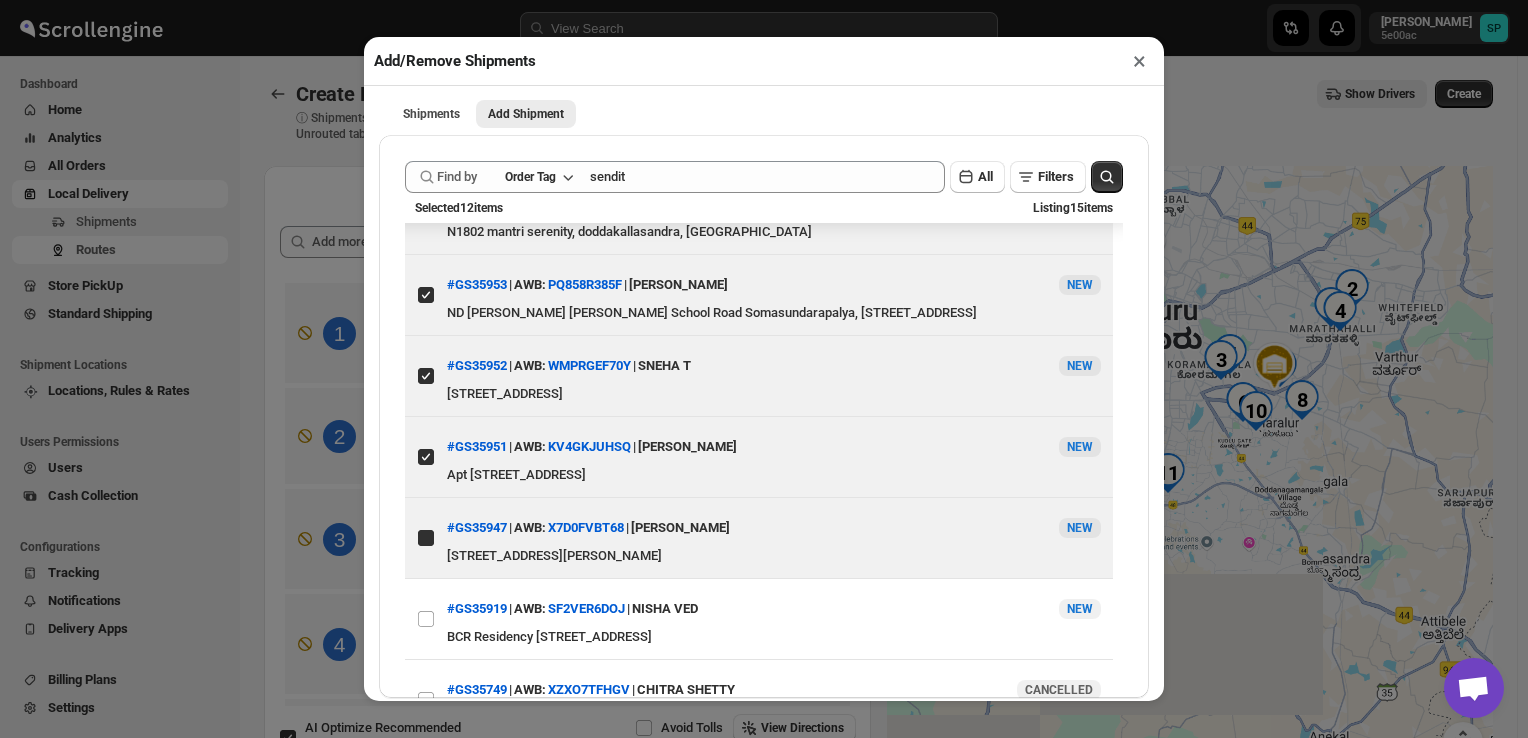 checkbox on "true" 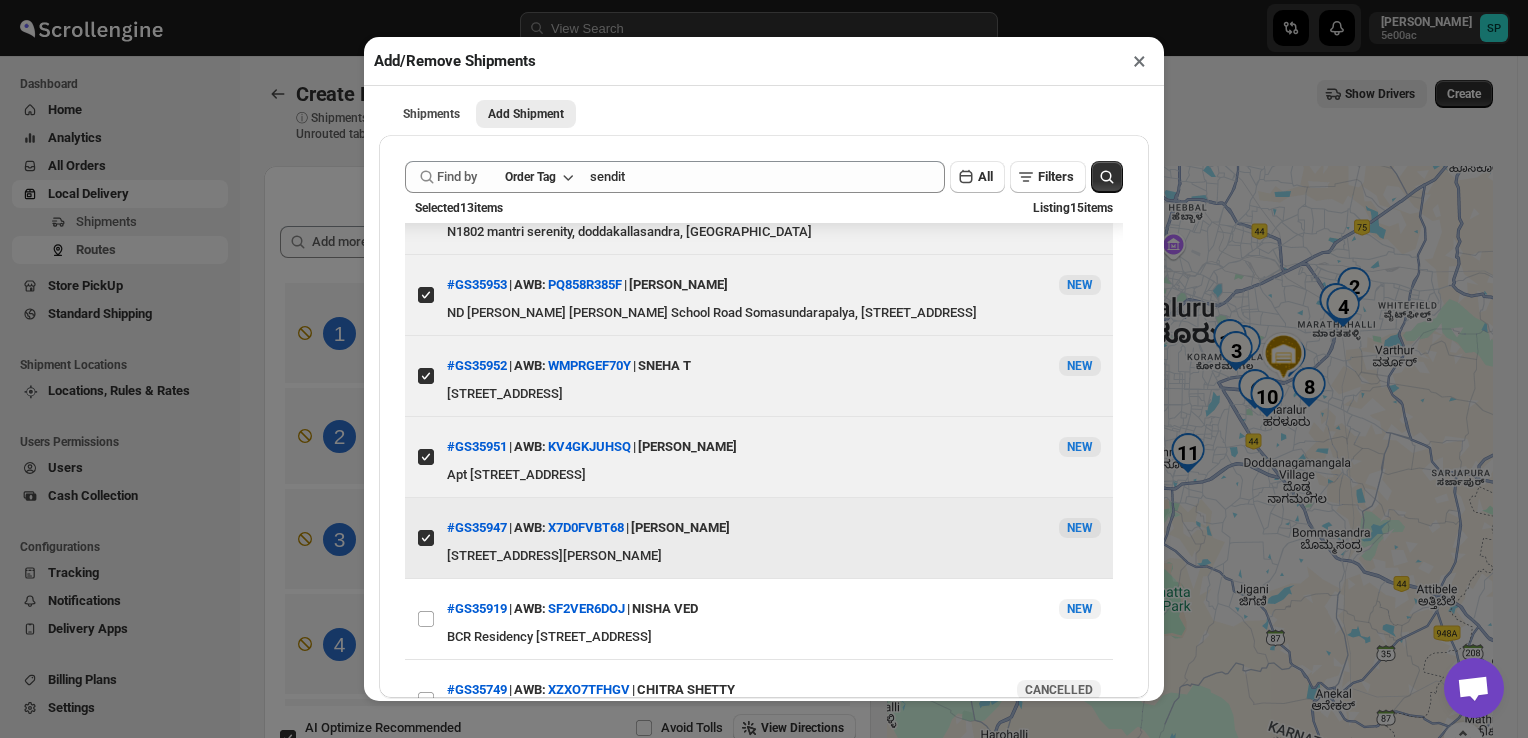 scroll, scrollTop: 893, scrollLeft: 0, axis: vertical 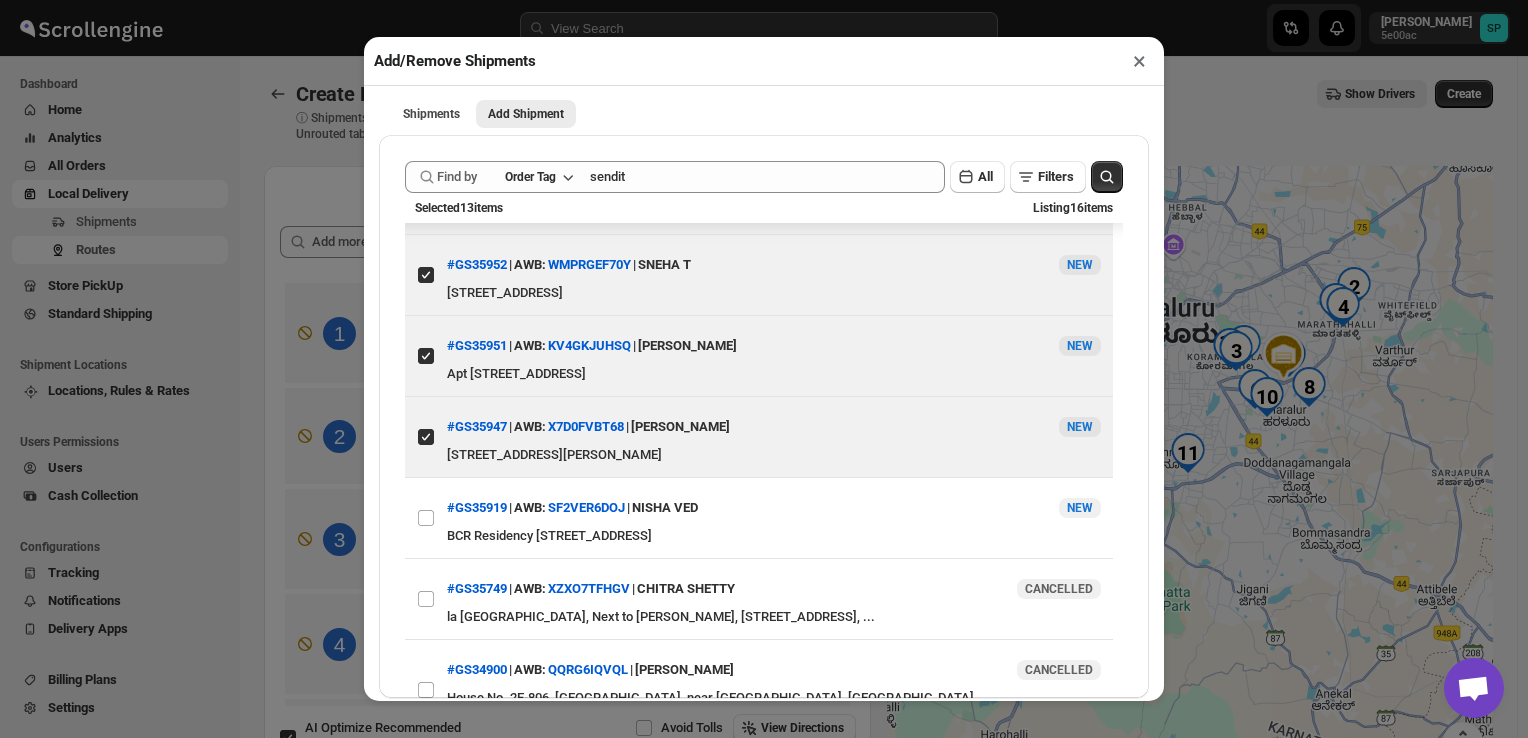 click on "View details for 686ded85b07747a2d9ffd977" at bounding box center [426, 518] 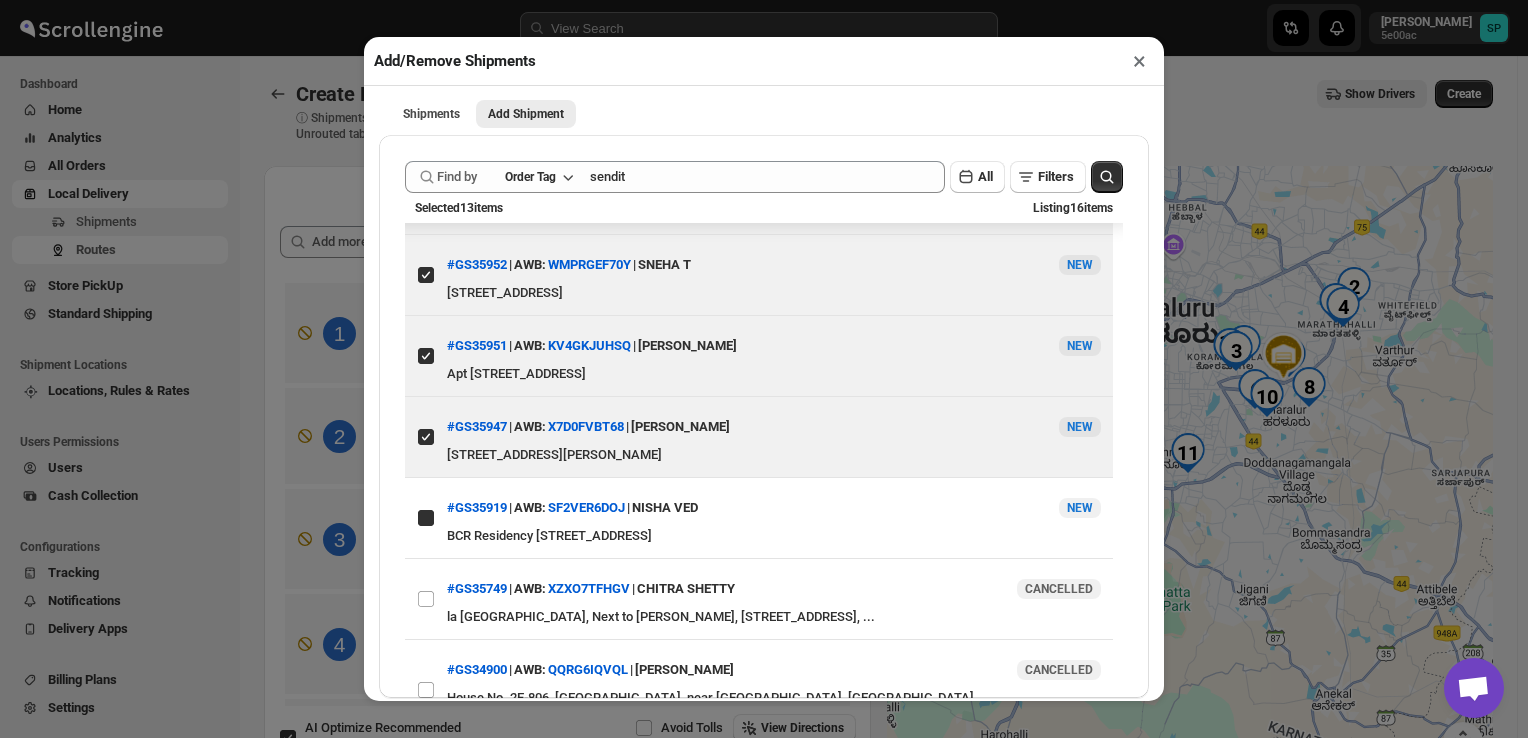 checkbox on "true" 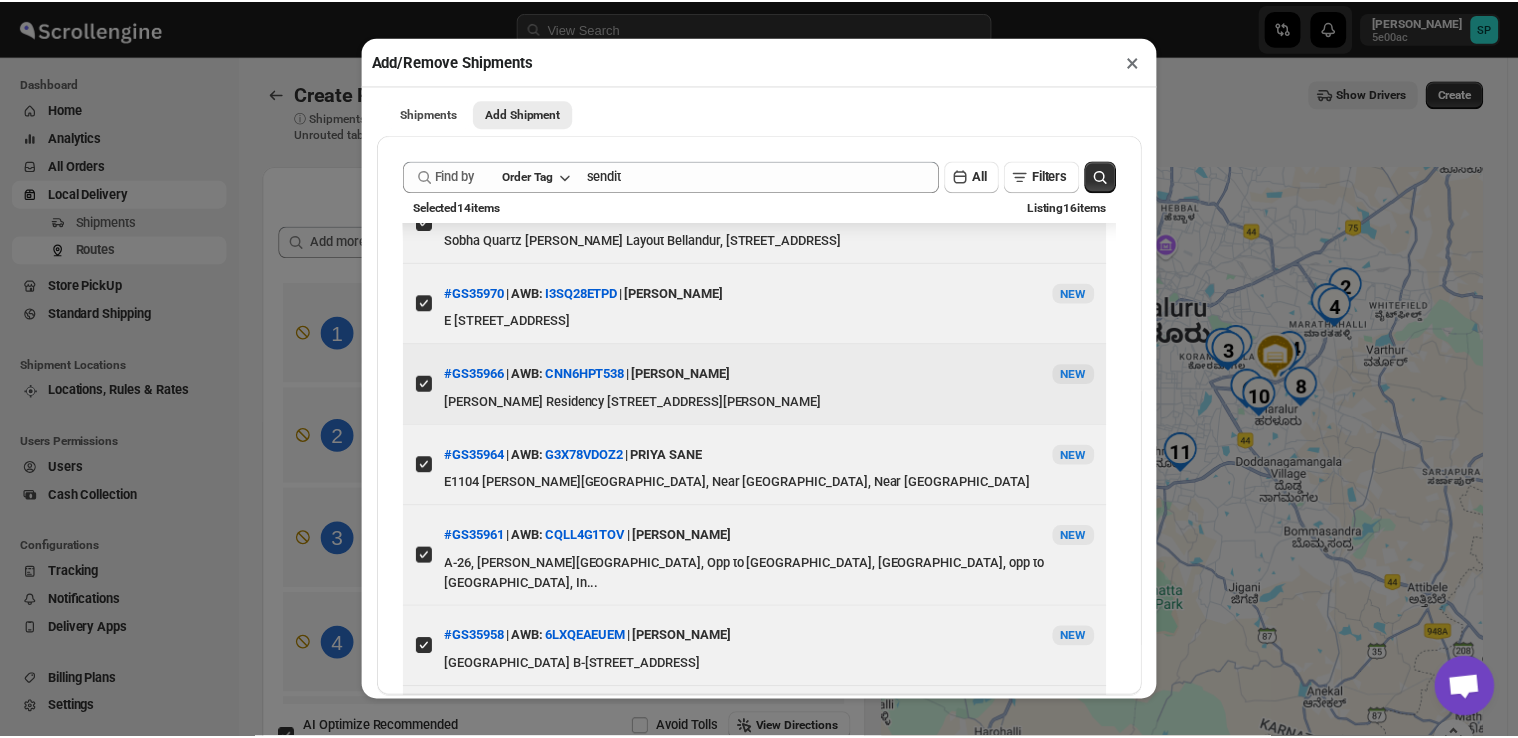 scroll, scrollTop: 0, scrollLeft: 0, axis: both 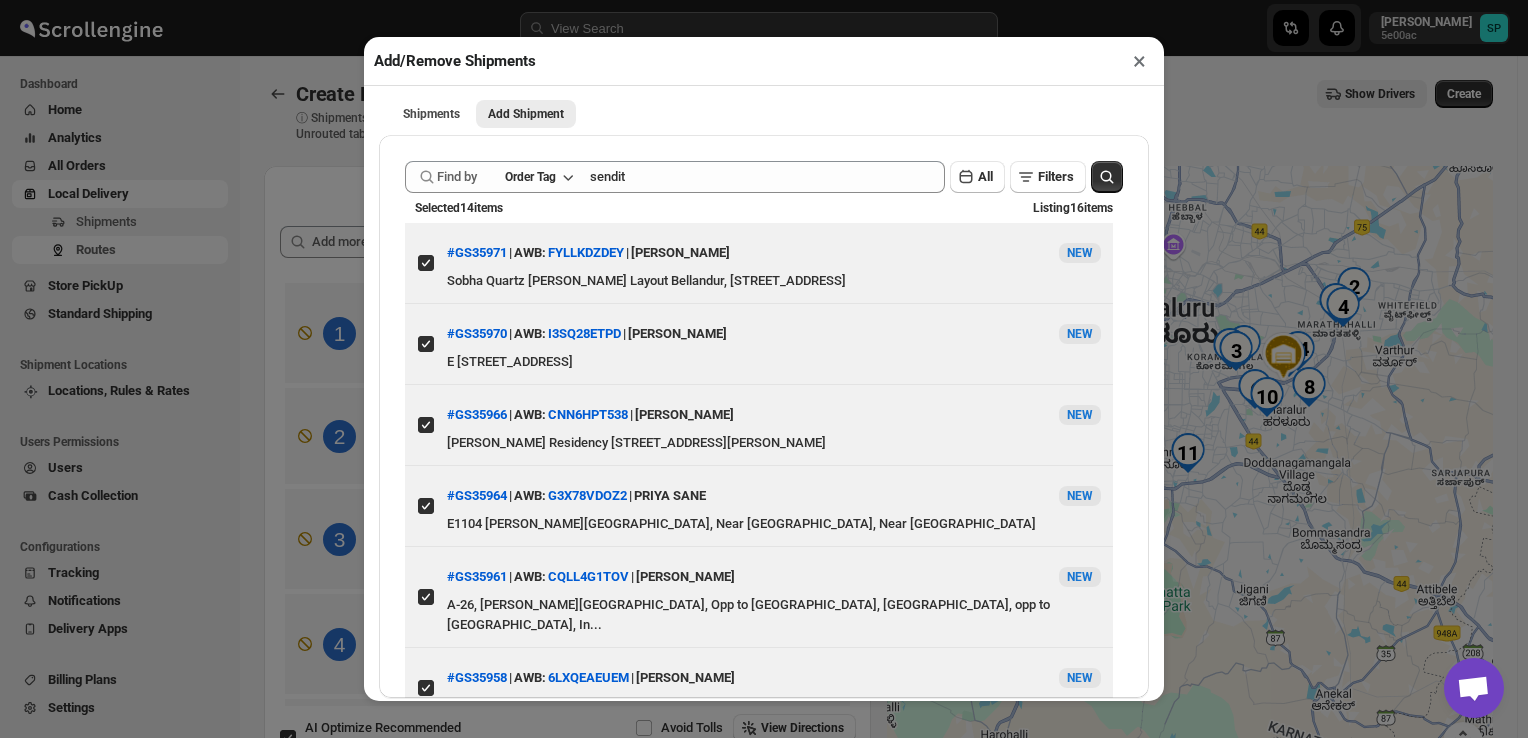 click on "×" at bounding box center [1139, 61] 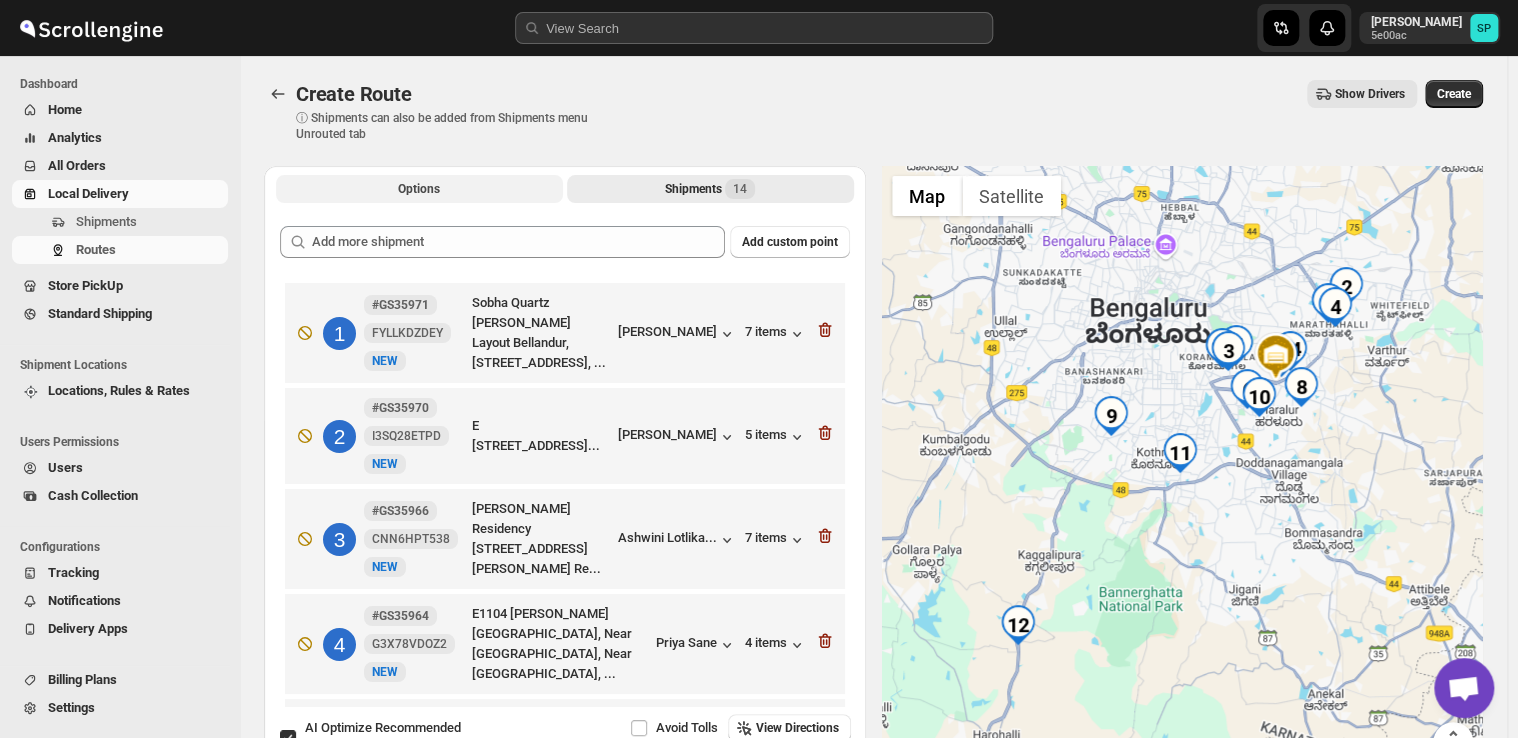 click on "Options" at bounding box center (419, 189) 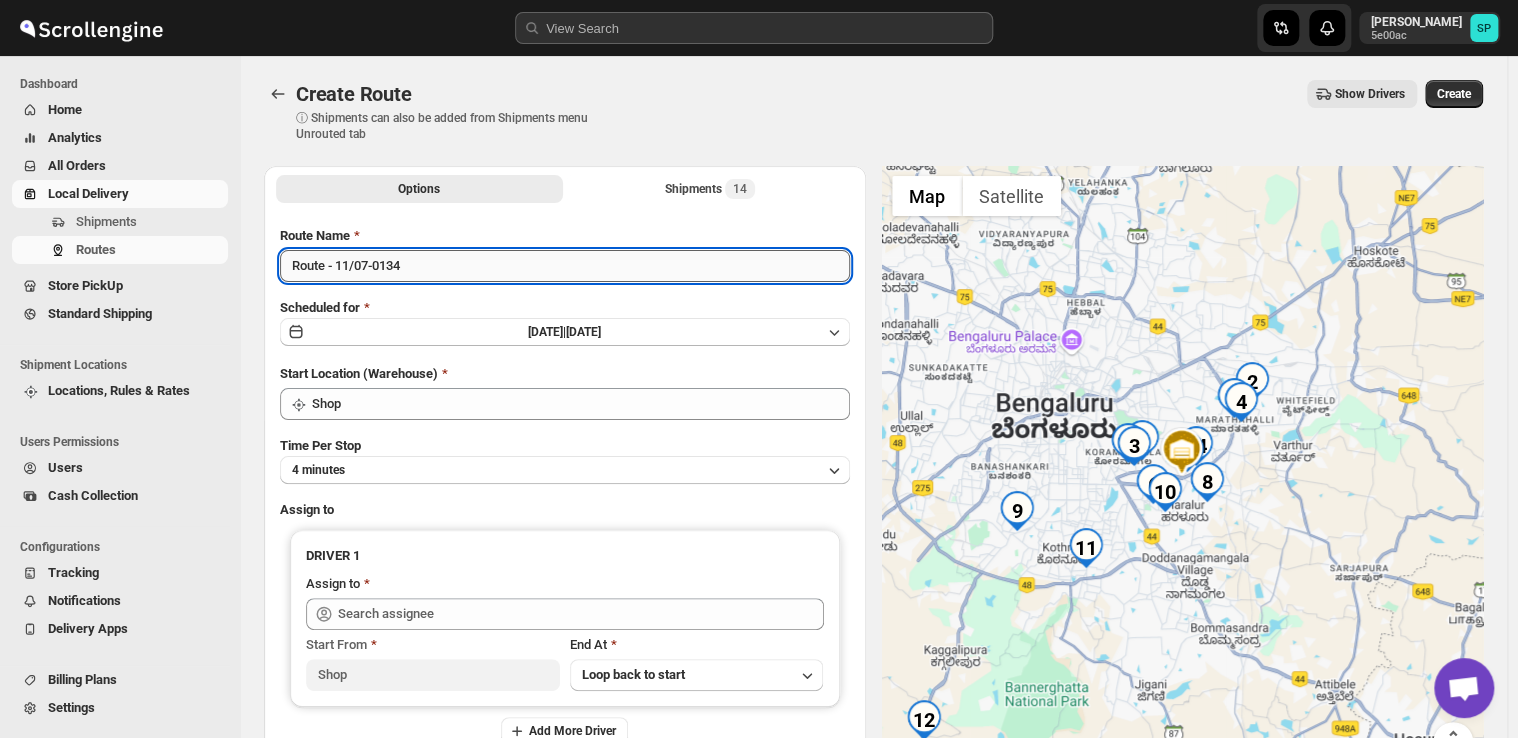 click on "Route - 11/07-0134" at bounding box center (565, 266) 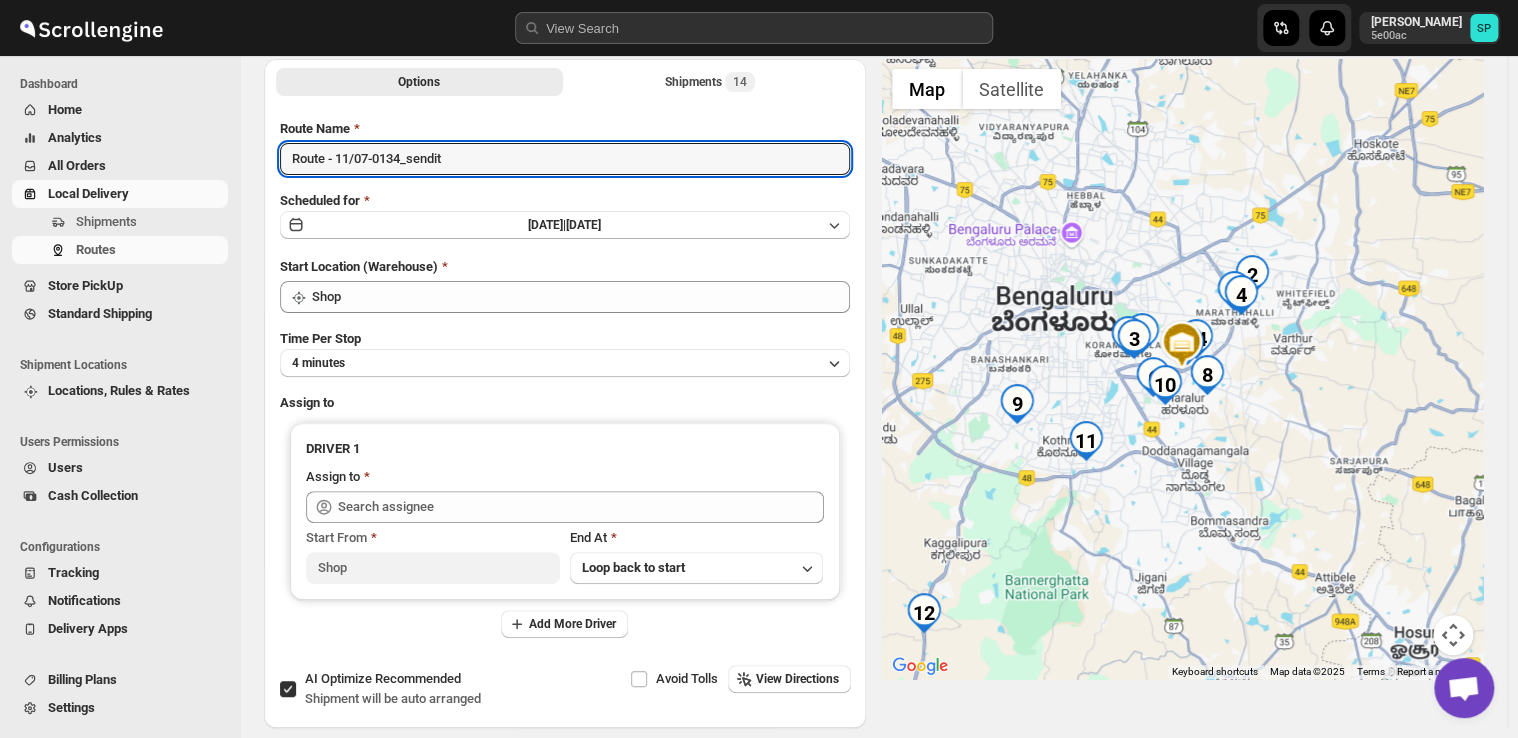 scroll, scrollTop: 195, scrollLeft: 0, axis: vertical 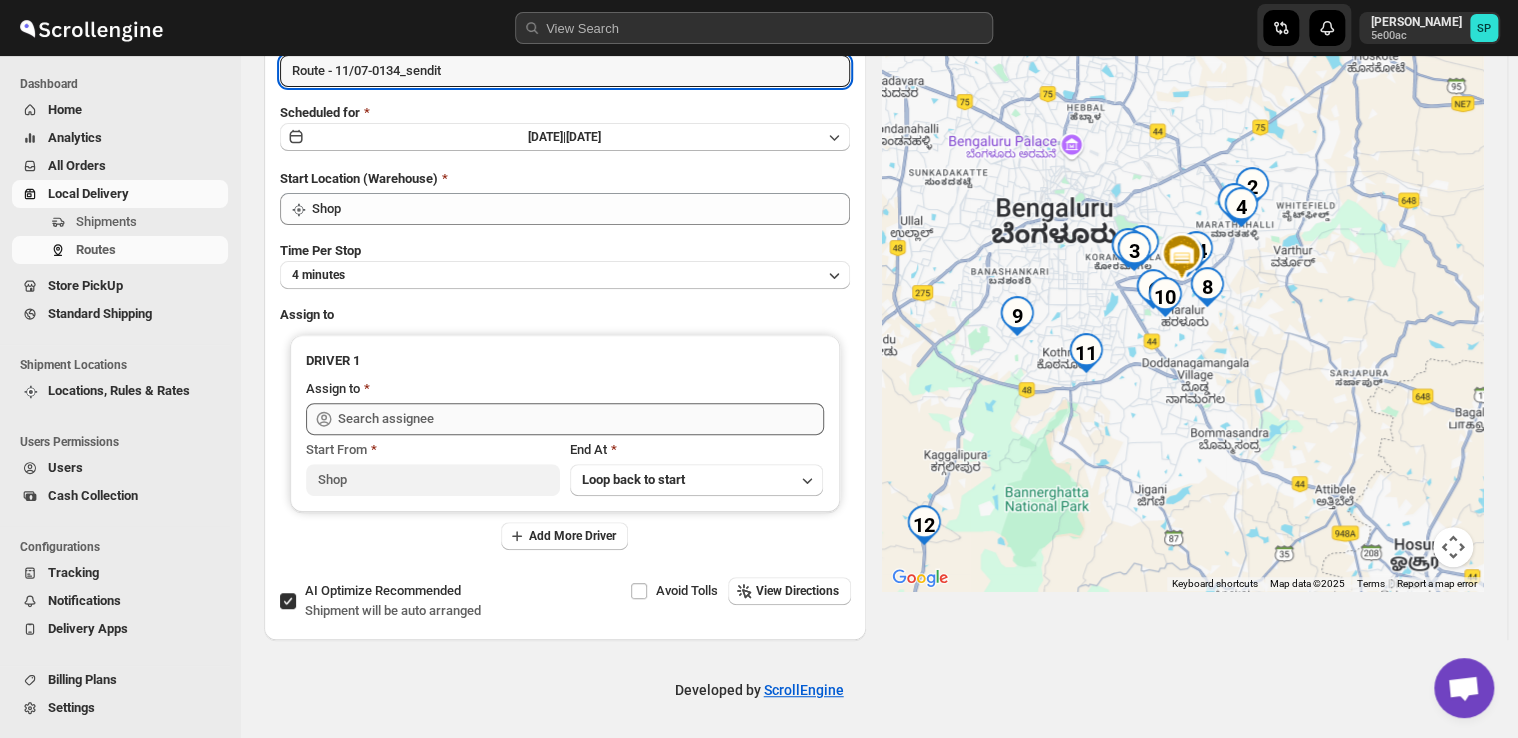 type on "Route - 11/07-0134_sendit" 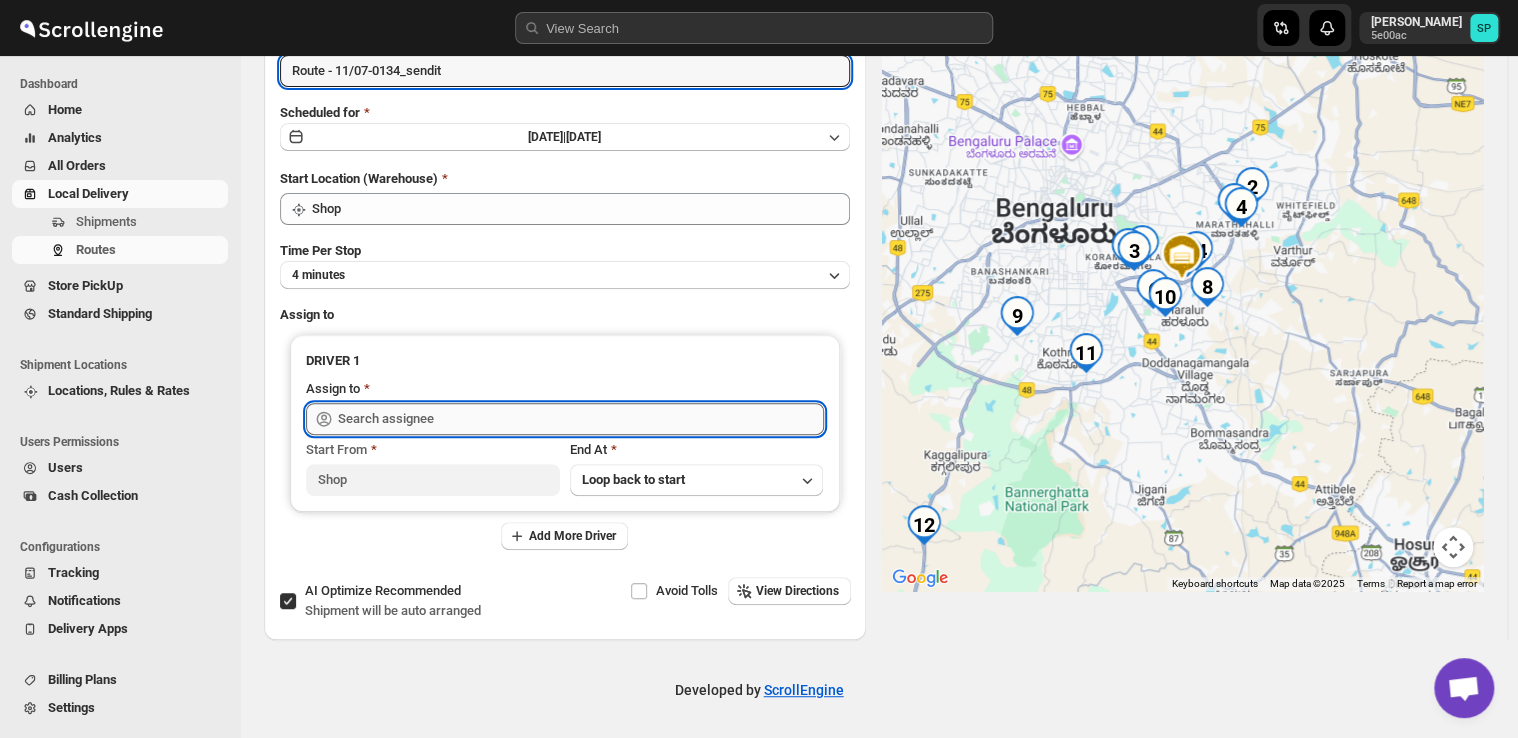 click at bounding box center [581, 419] 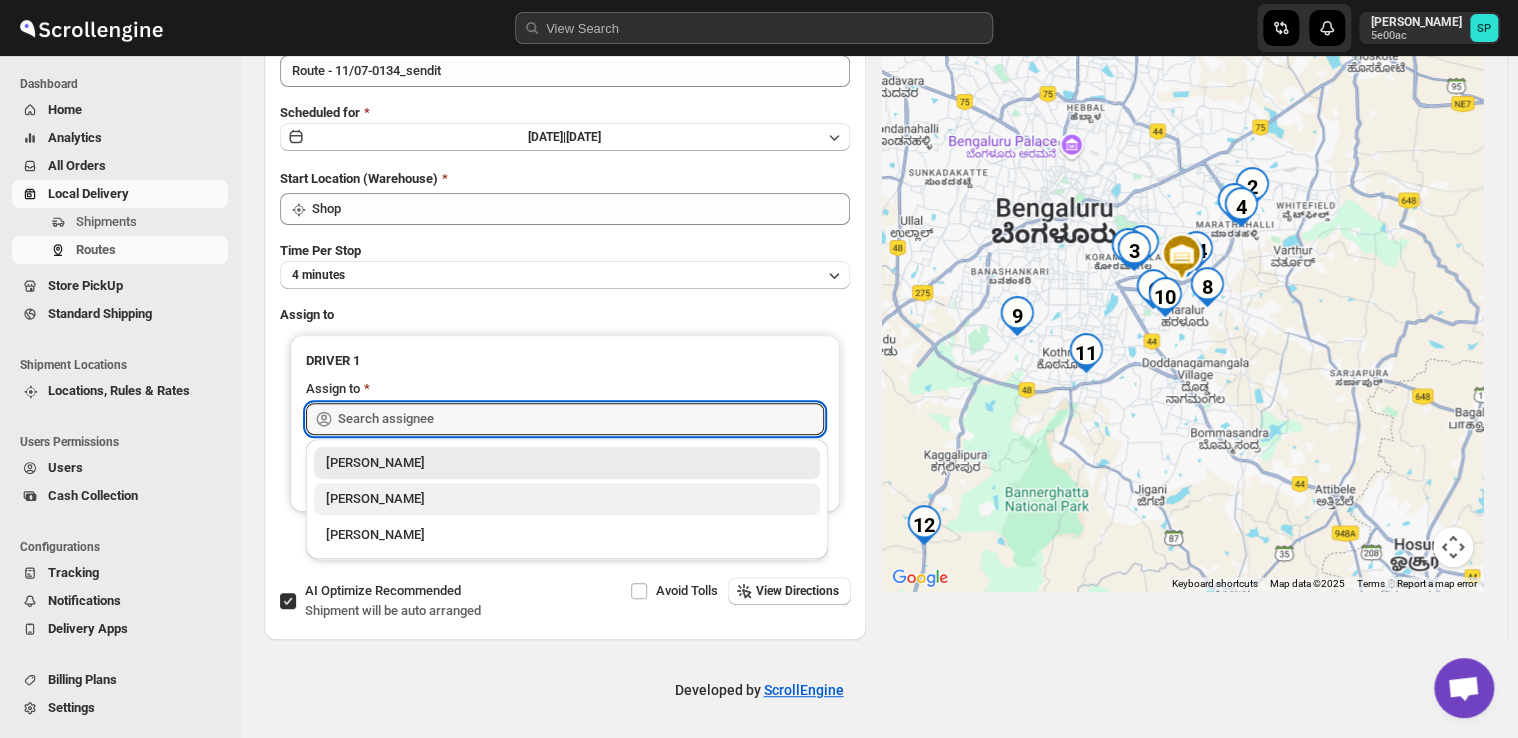 click on "[PERSON_NAME]" at bounding box center [567, 499] 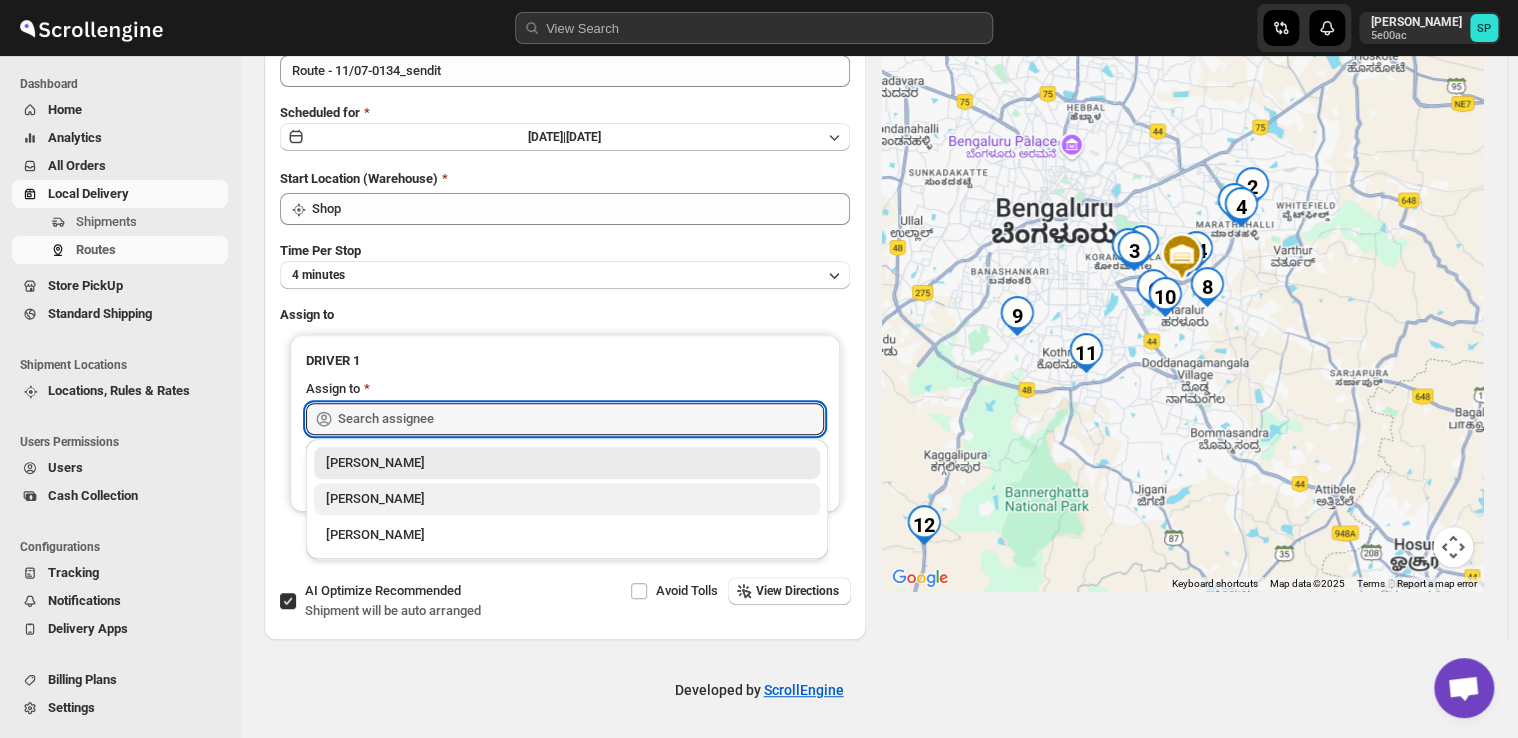 type on "[PERSON_NAME]" 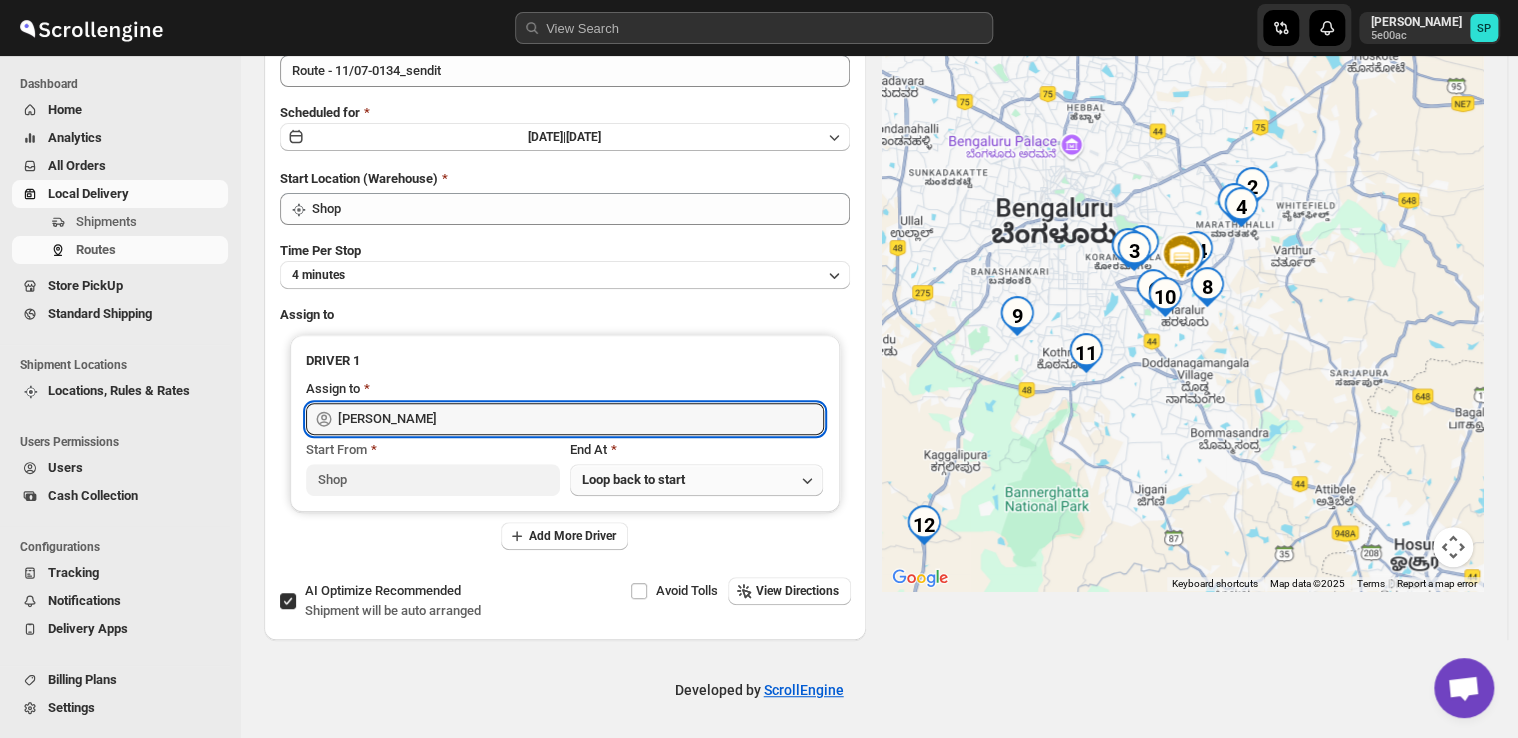 click on "Loop back to start" at bounding box center (697, 480) 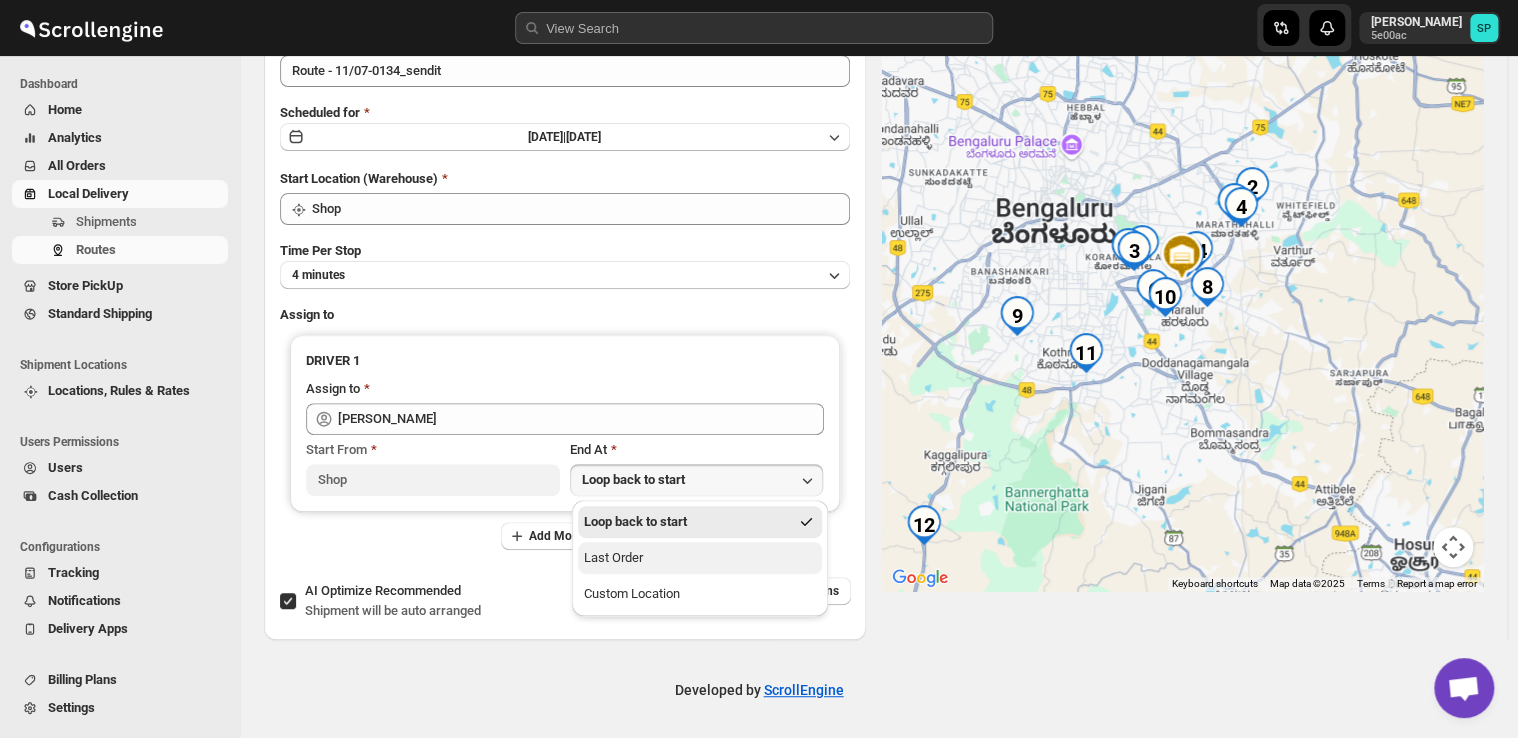 click on "Last Order" at bounding box center [700, 558] 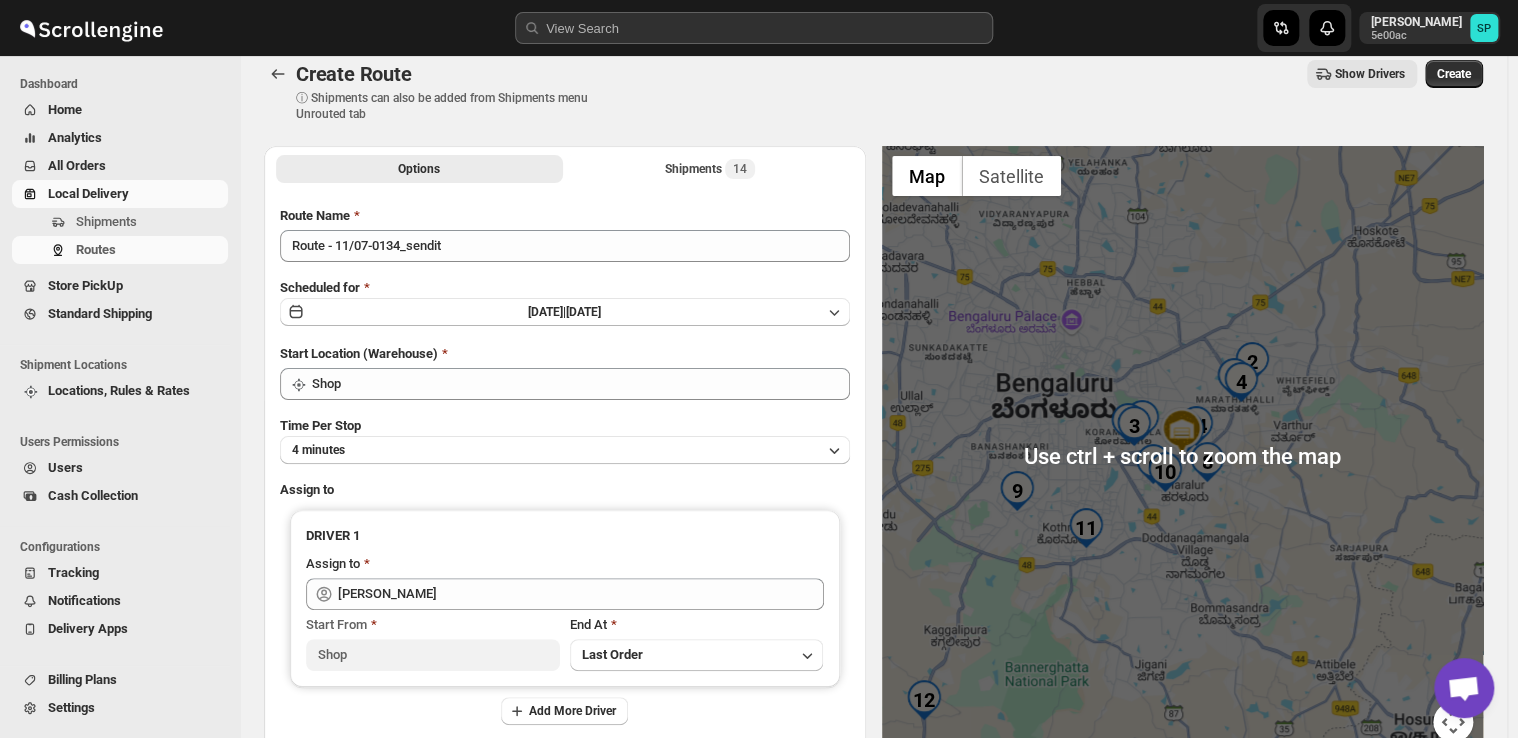 scroll, scrollTop: 0, scrollLeft: 0, axis: both 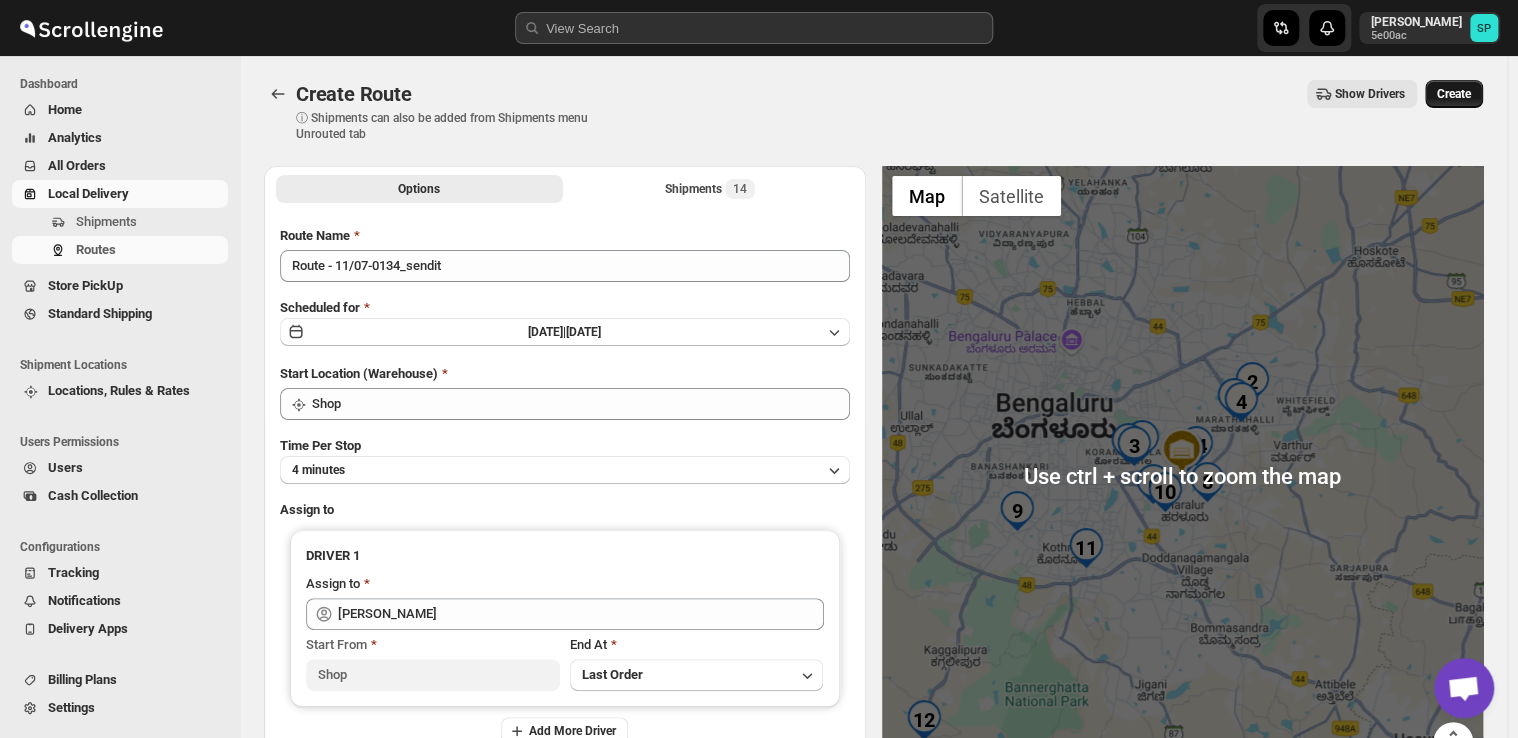 click on "Create" at bounding box center (1454, 94) 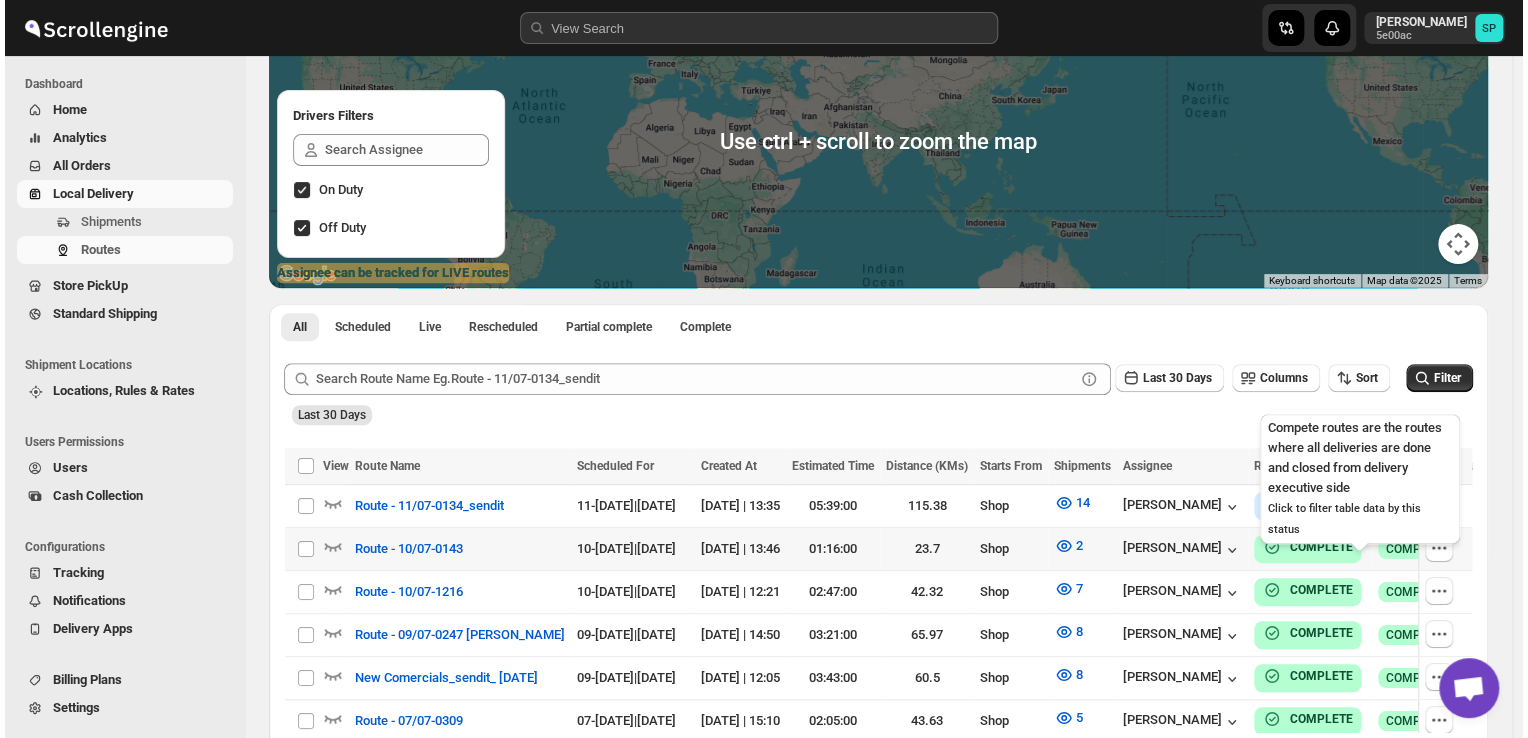 scroll, scrollTop: 300, scrollLeft: 0, axis: vertical 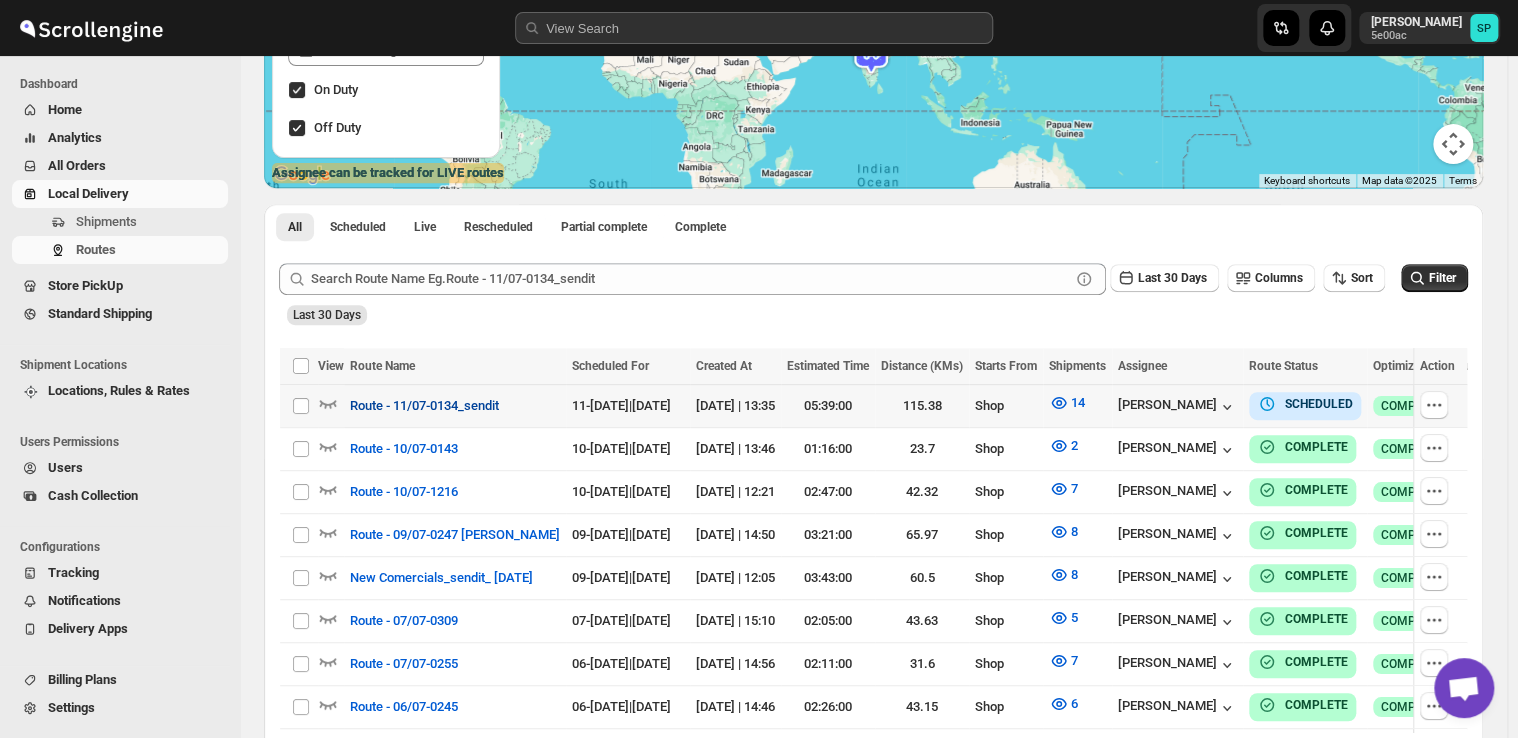 click on "Route - 11/07-0134_sendit" at bounding box center (424, 406) 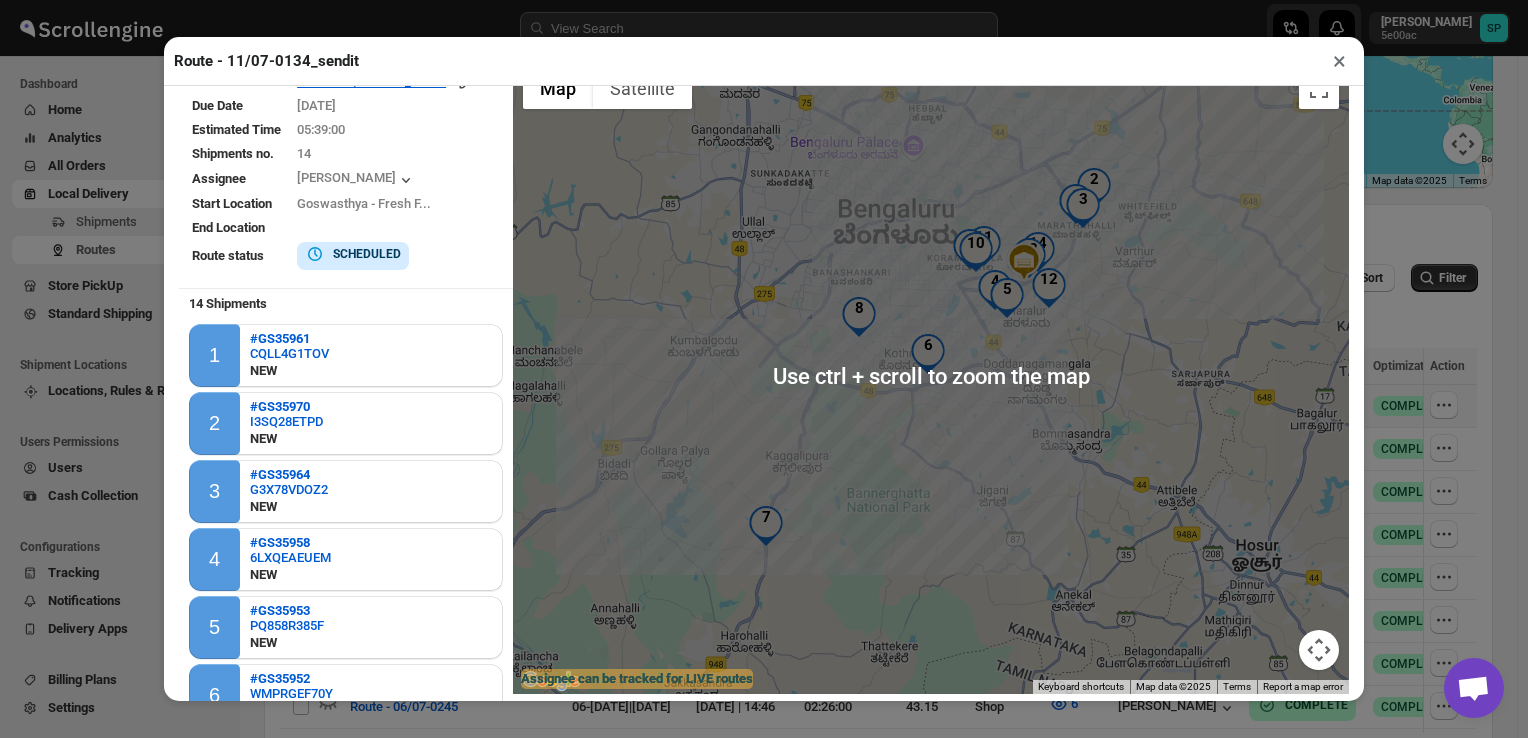 scroll, scrollTop: 0, scrollLeft: 0, axis: both 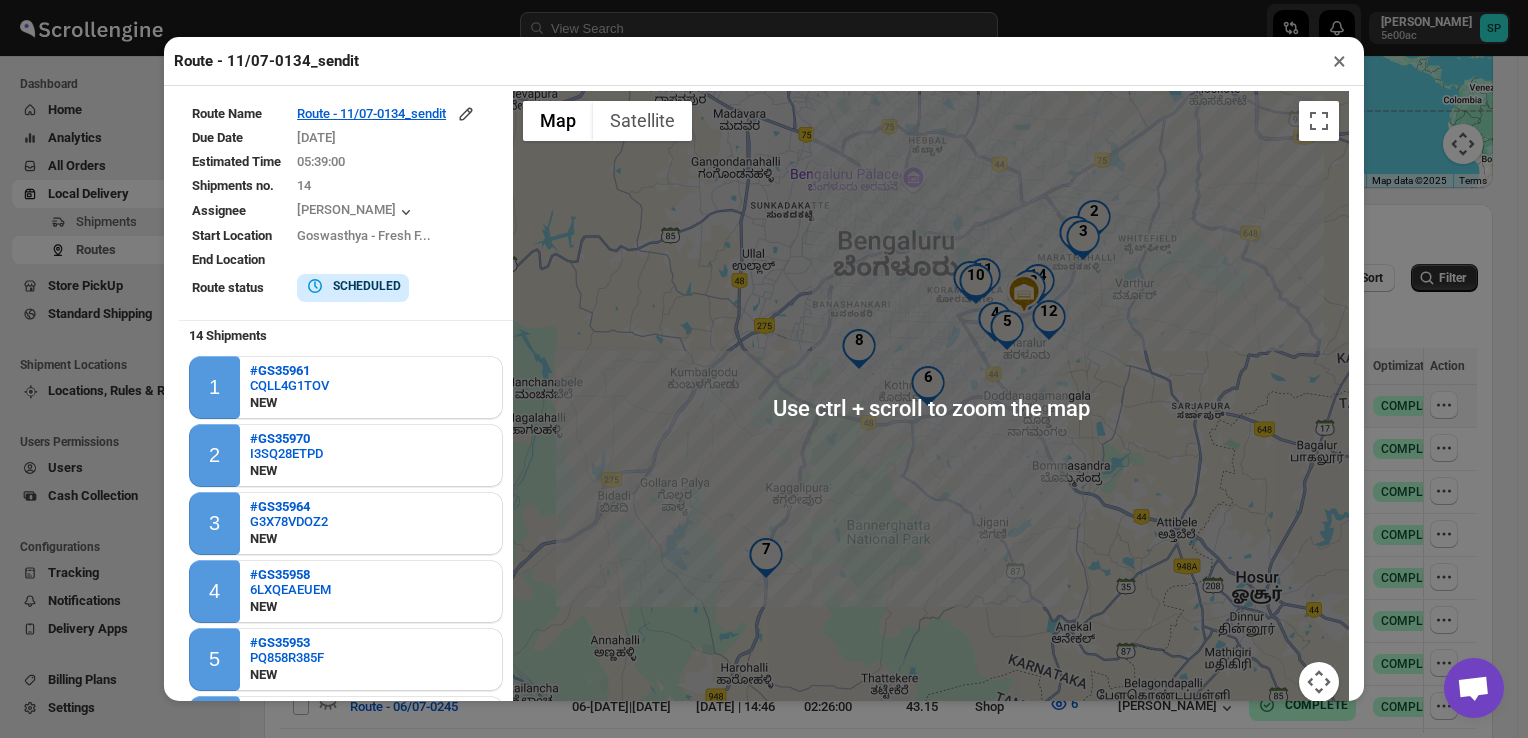 click on "×" at bounding box center [1339, 61] 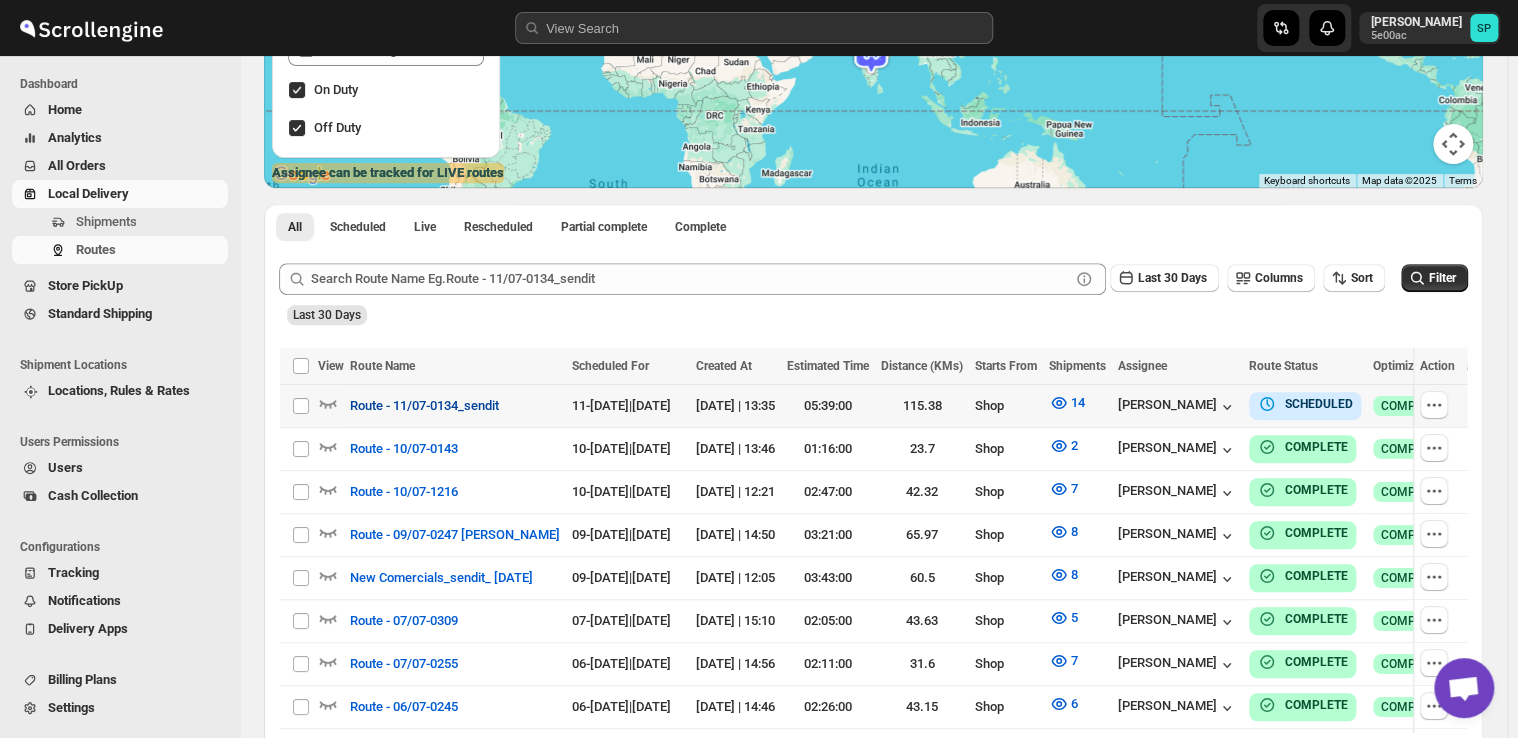 click on "Route - 11/07-0134_sendit" at bounding box center [424, 406] 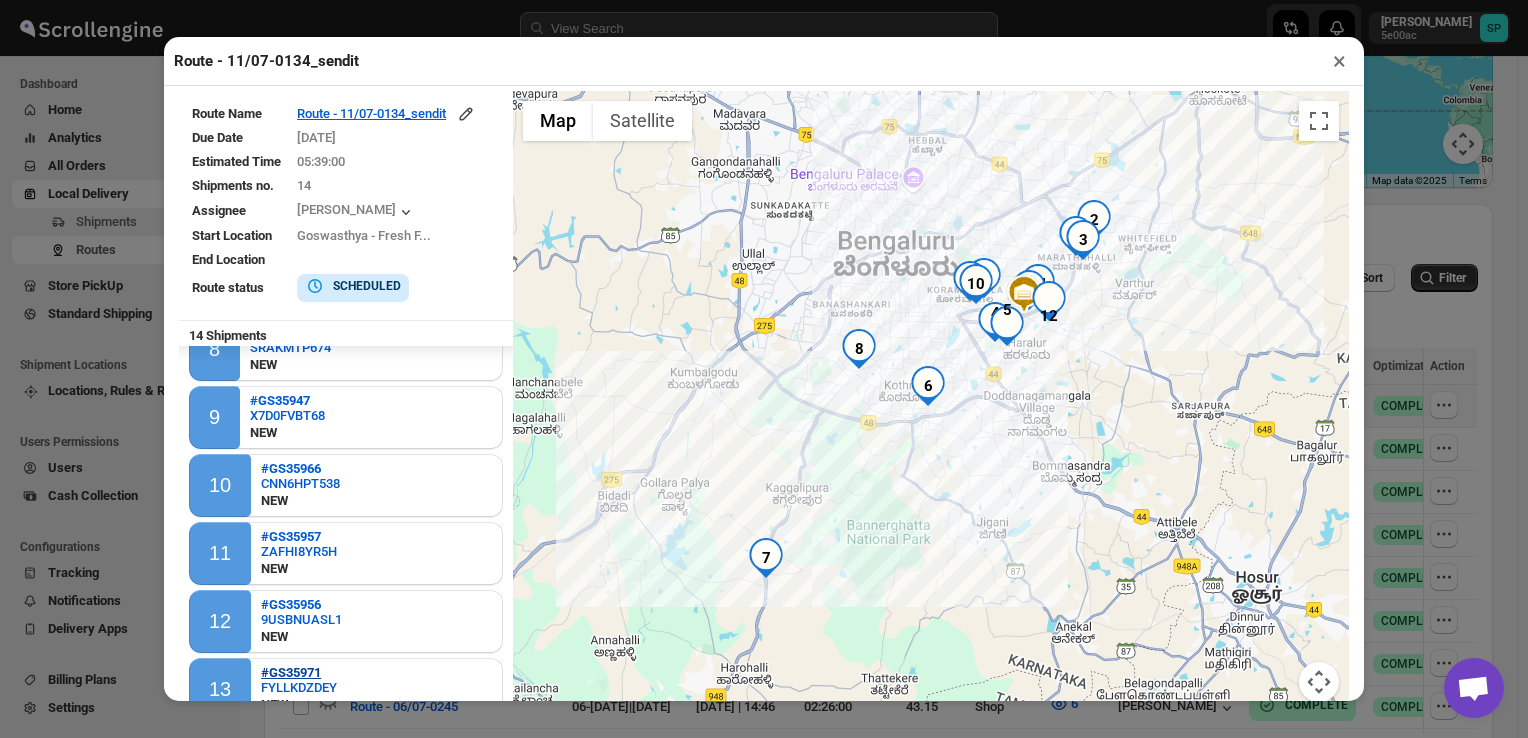 scroll, scrollTop: 516, scrollLeft: 0, axis: vertical 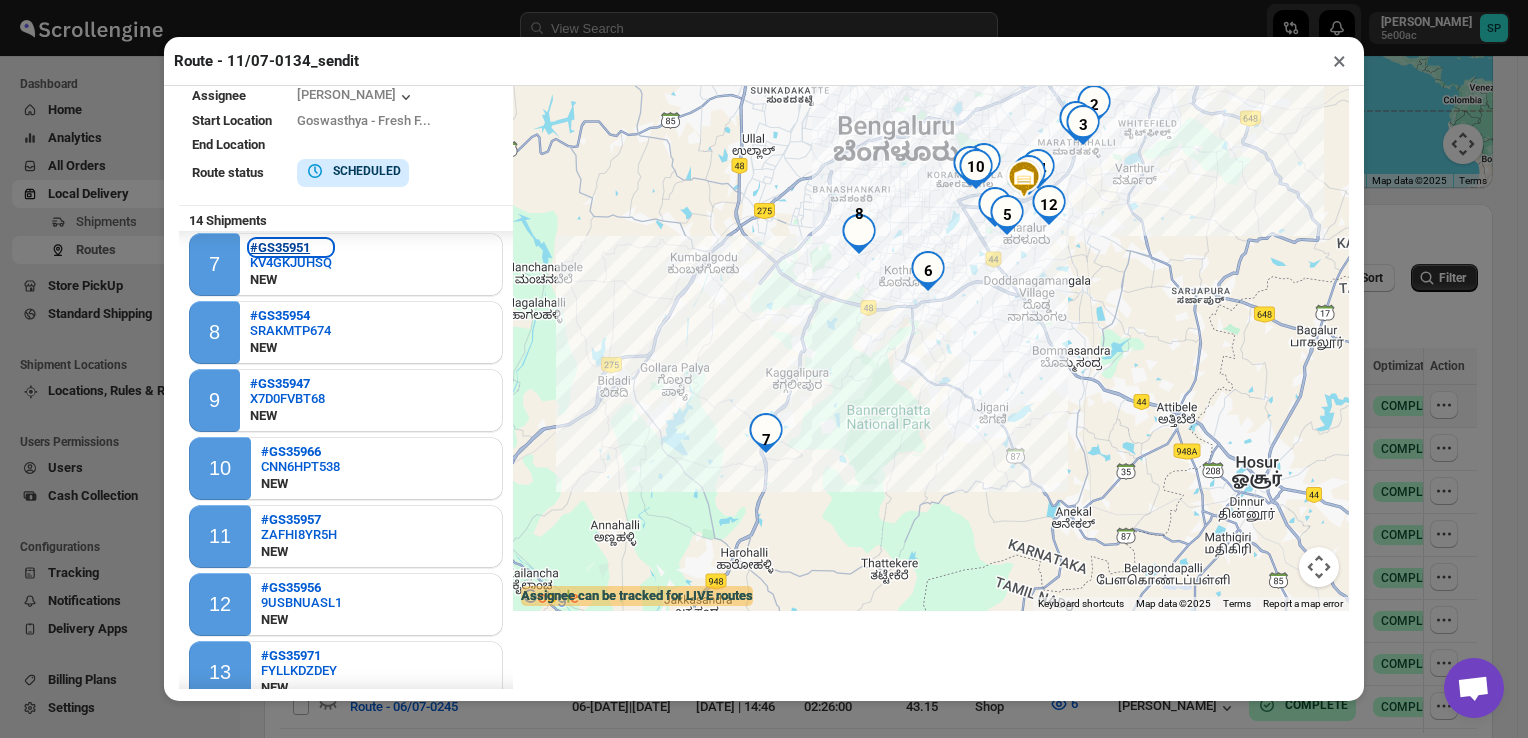click on "#GS35951" at bounding box center (280, 247) 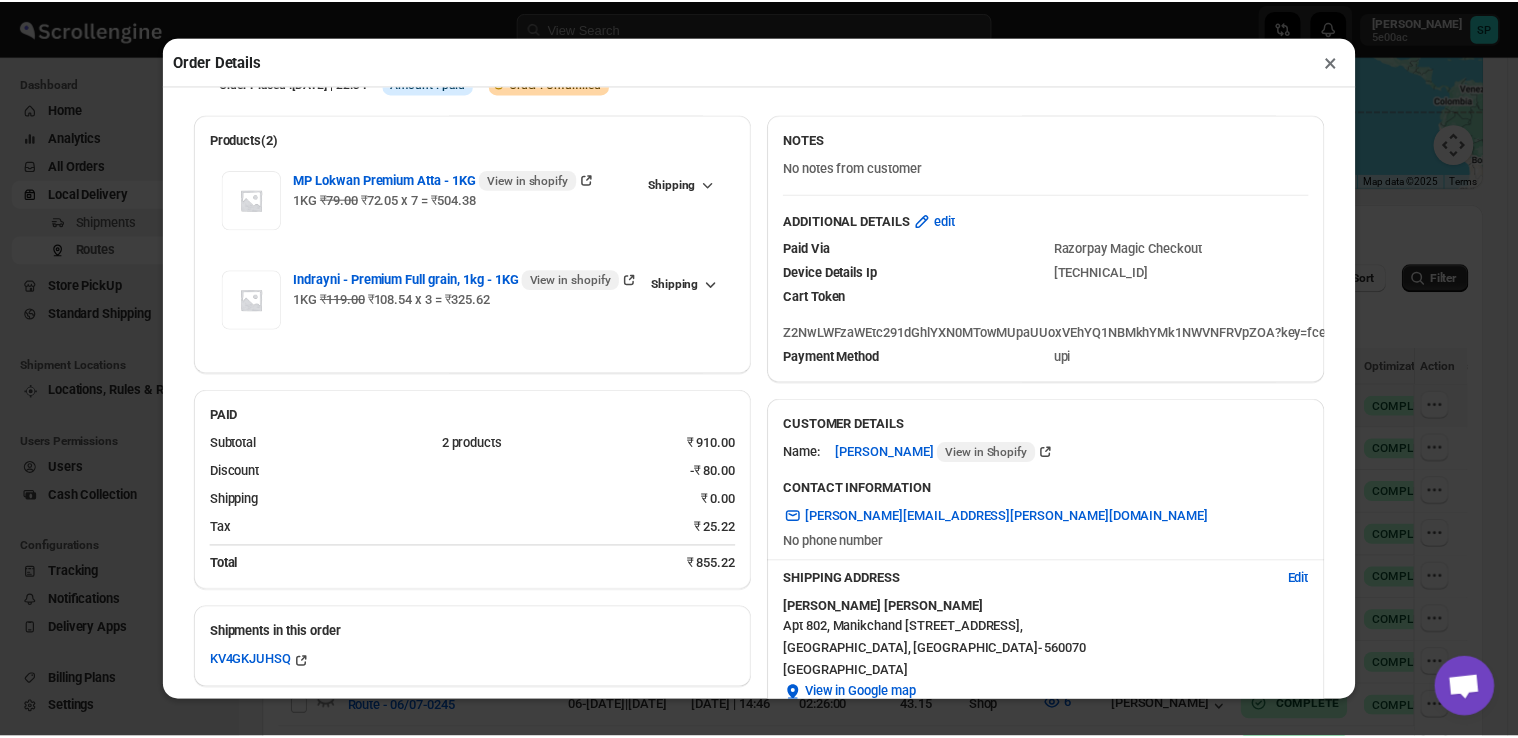 scroll, scrollTop: 0, scrollLeft: 0, axis: both 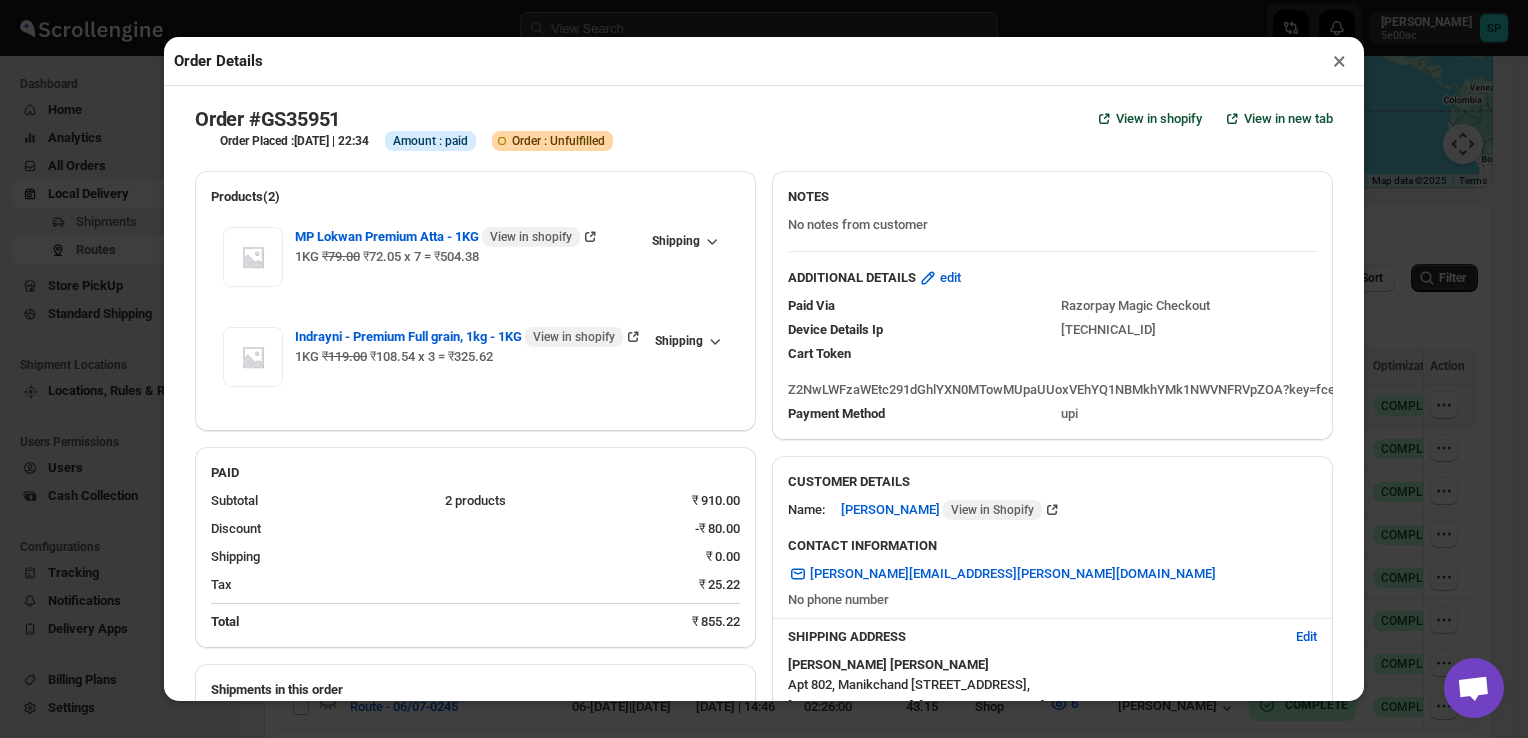 click on "×" at bounding box center (1339, 61) 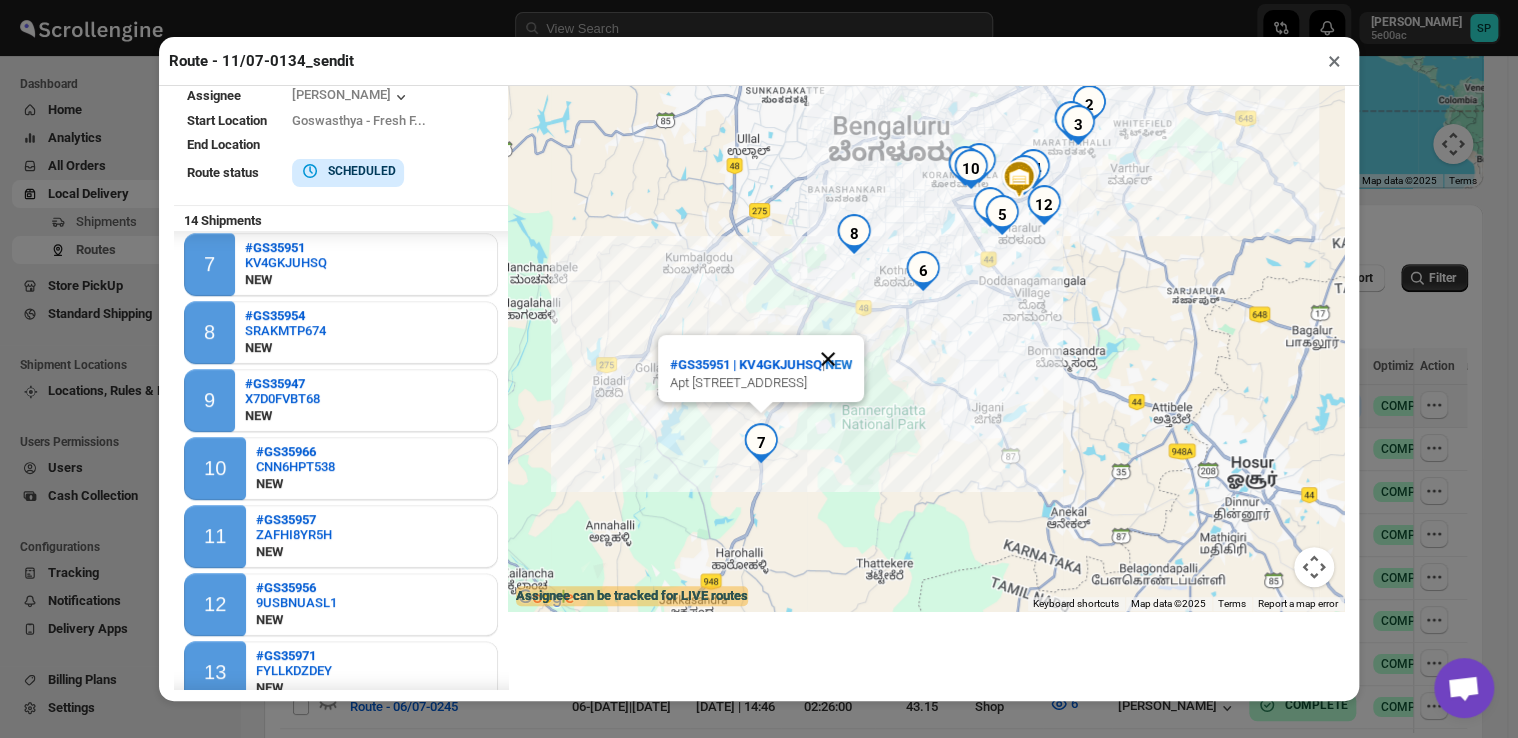 click at bounding box center [828, 359] 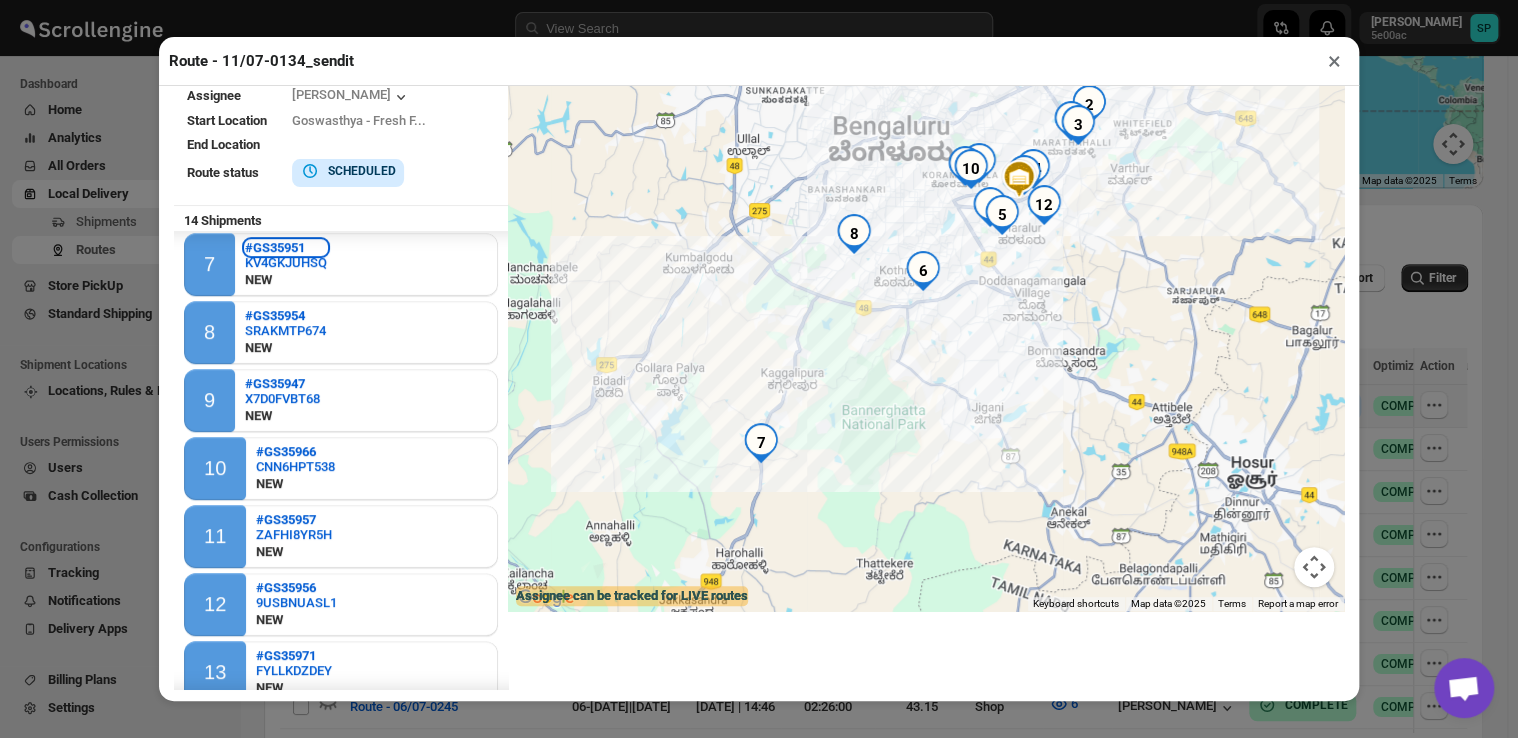 type 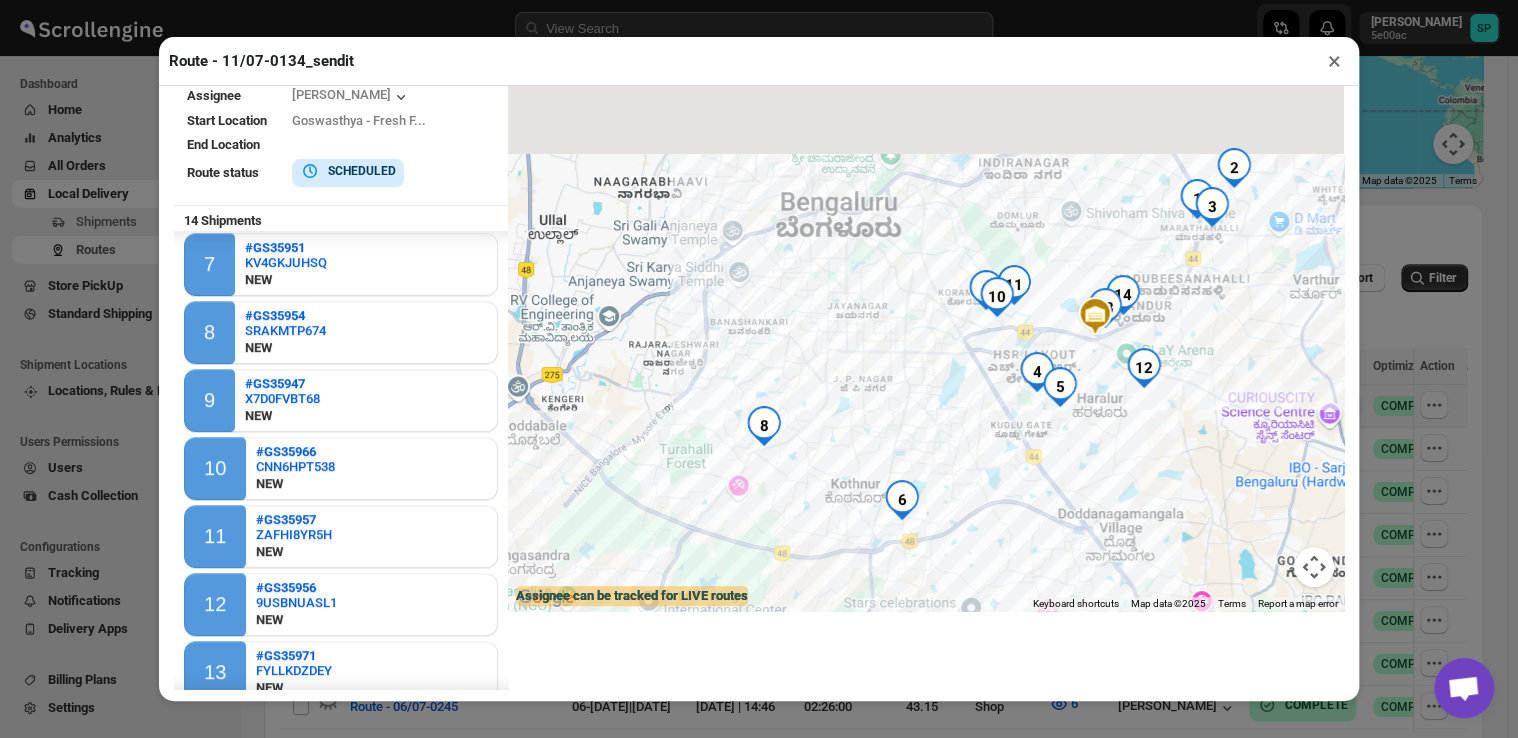 drag, startPoint x: 980, startPoint y: 279, endPoint x: 1050, endPoint y: 582, distance: 310.9807 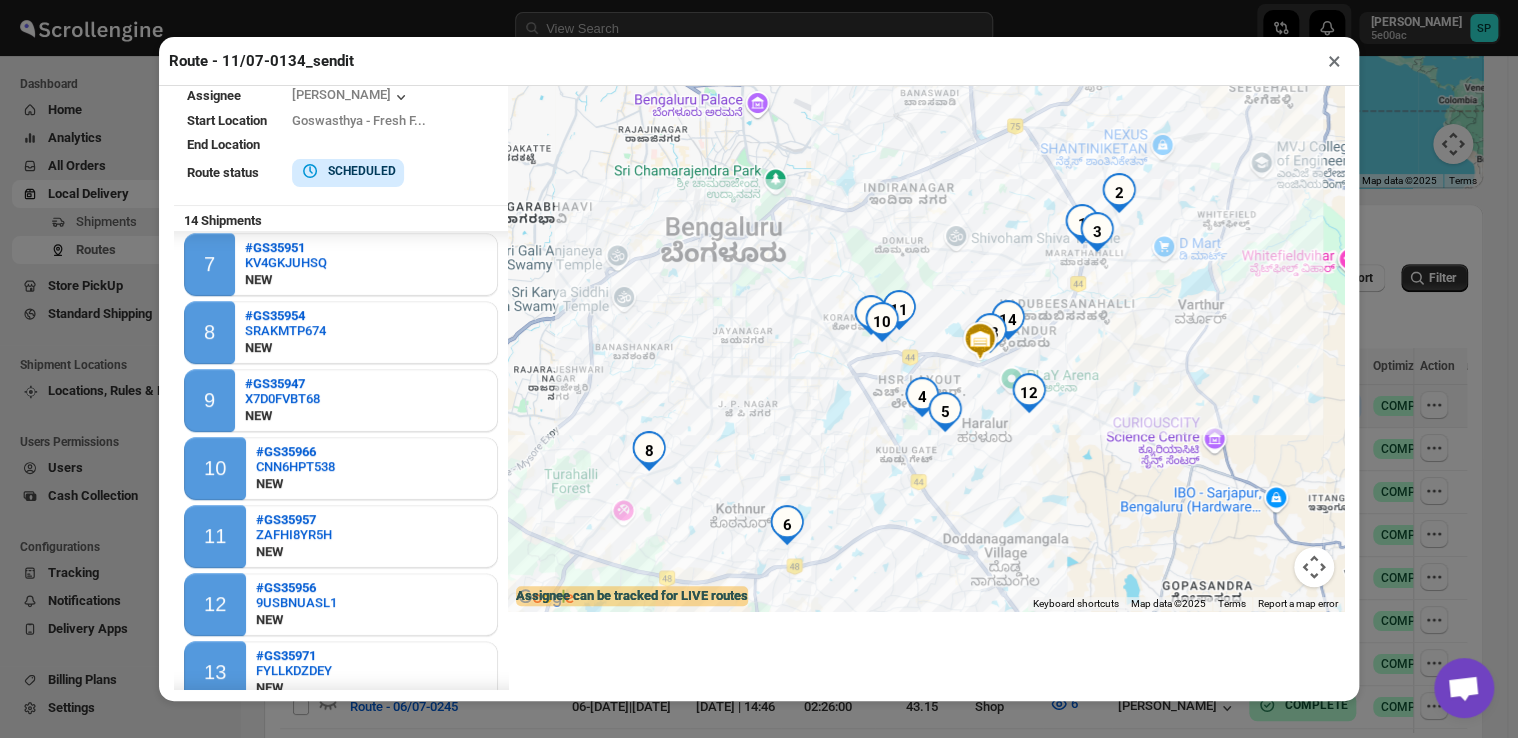drag, startPoint x: 1112, startPoint y: 348, endPoint x: 1101, endPoint y: 492, distance: 144.41953 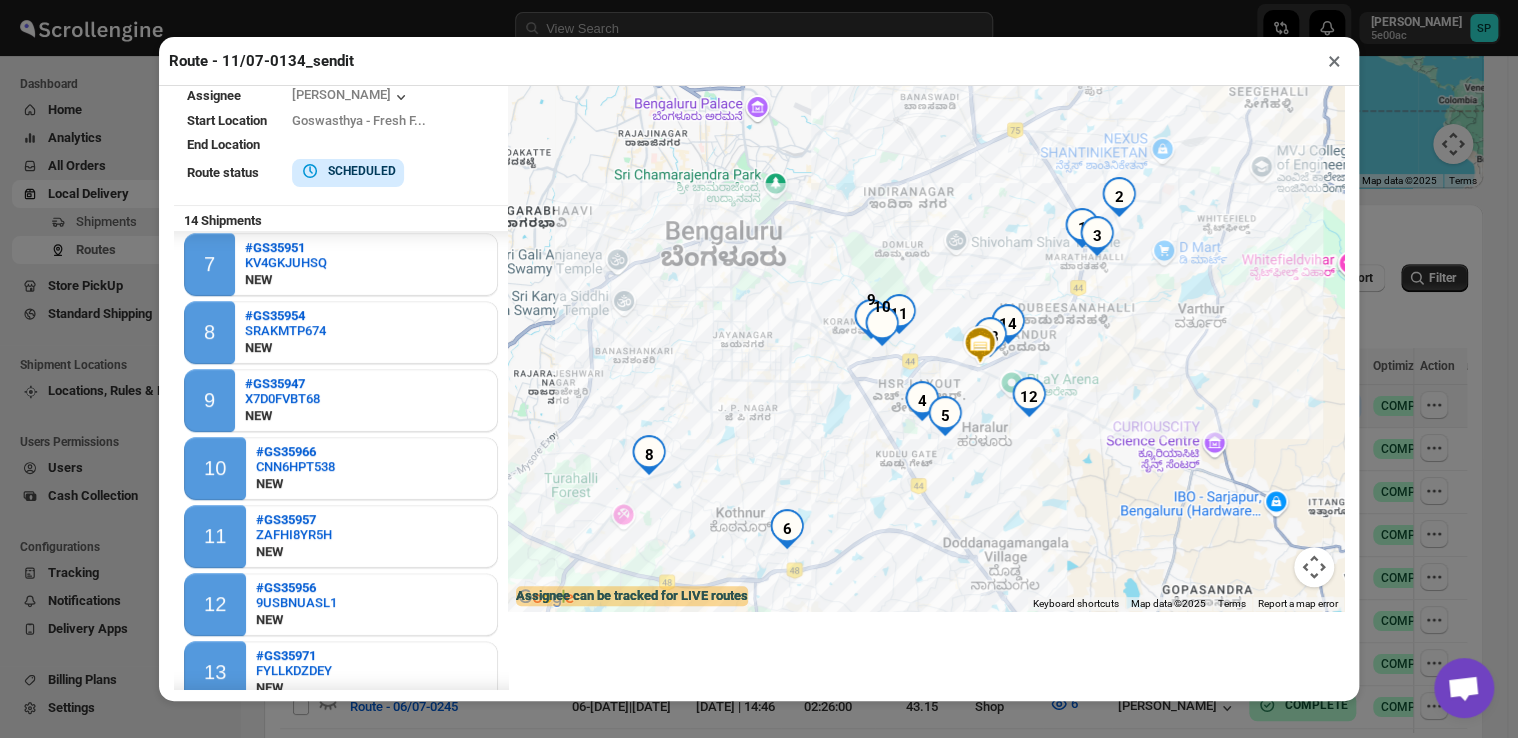 click on "×" at bounding box center [1334, 61] 